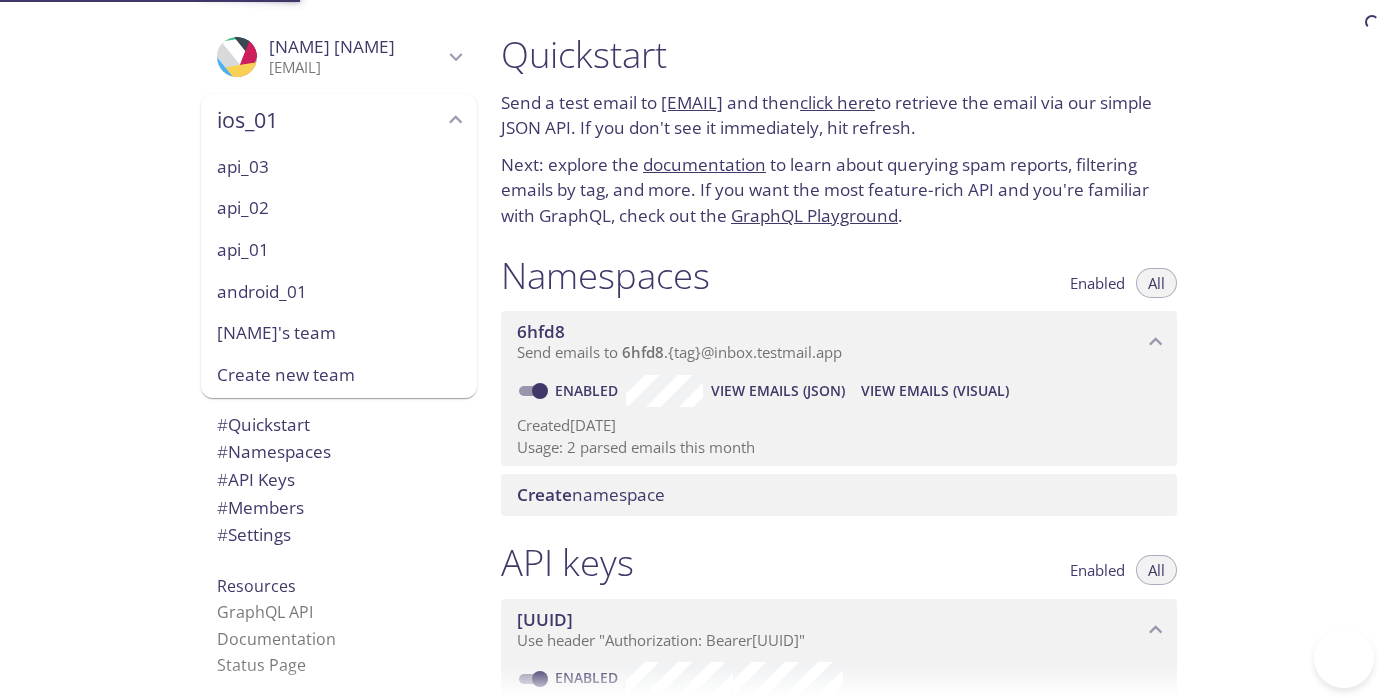 scroll, scrollTop: 0, scrollLeft: 0, axis: both 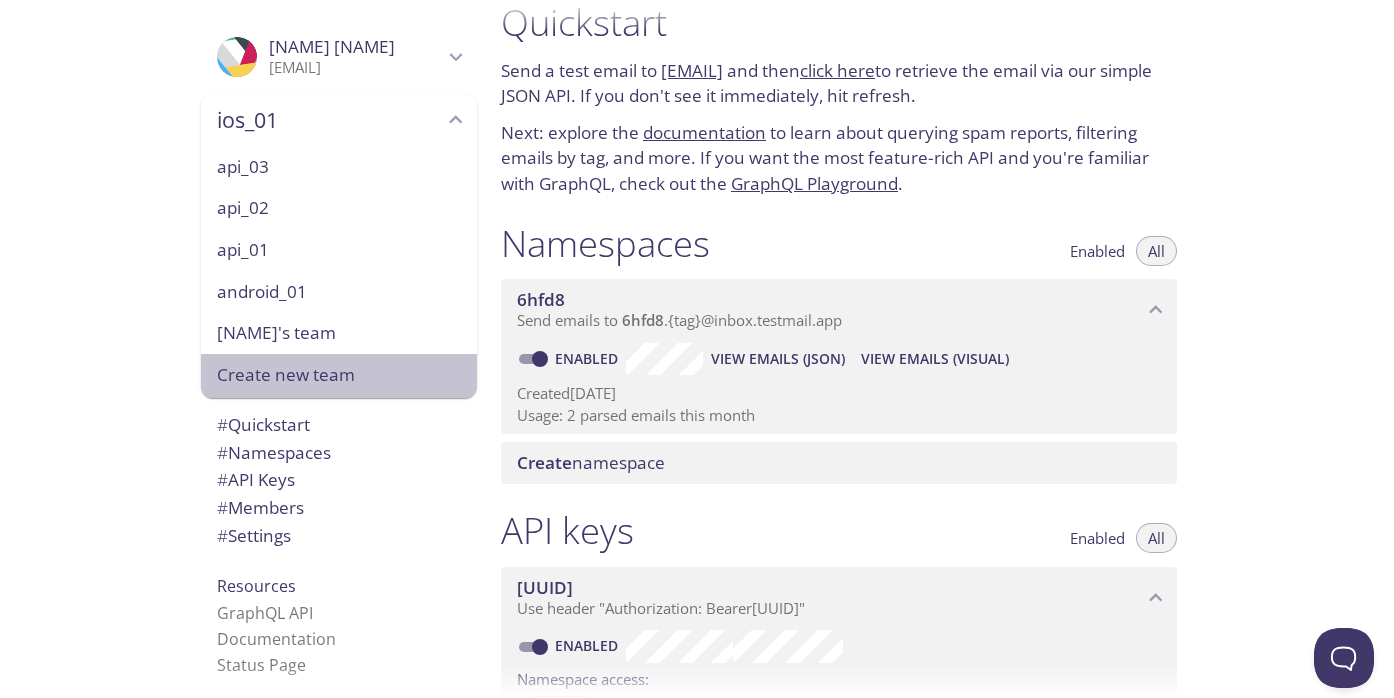 click on "Create new team" at bounding box center (339, 375) 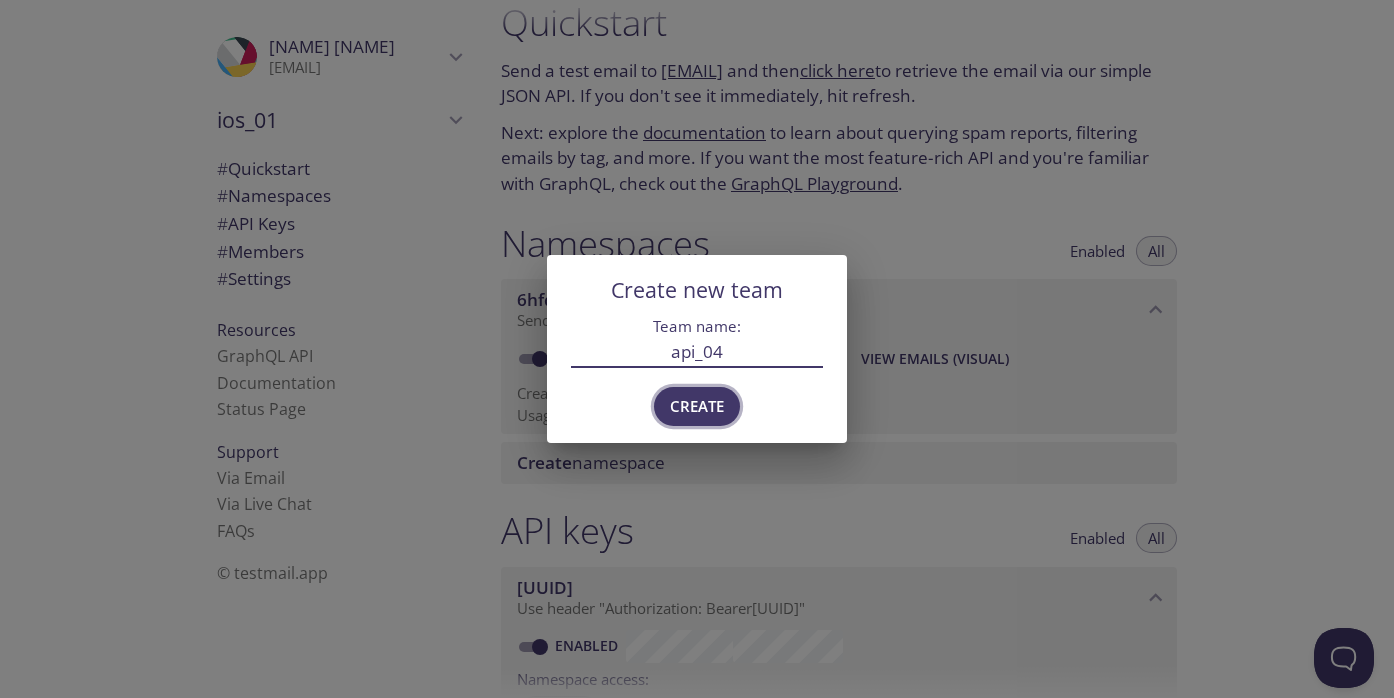 click on "Create" at bounding box center [697, 406] 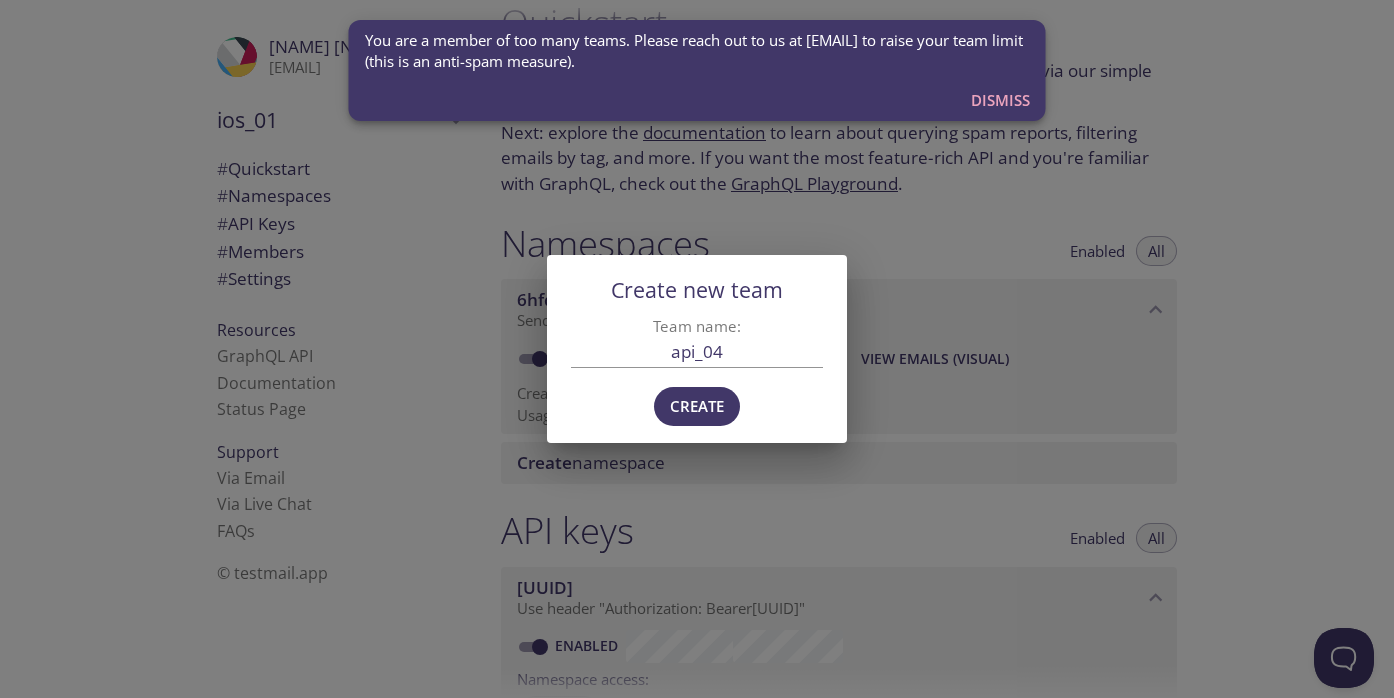 click on "Dismiss" at bounding box center [1000, 100] 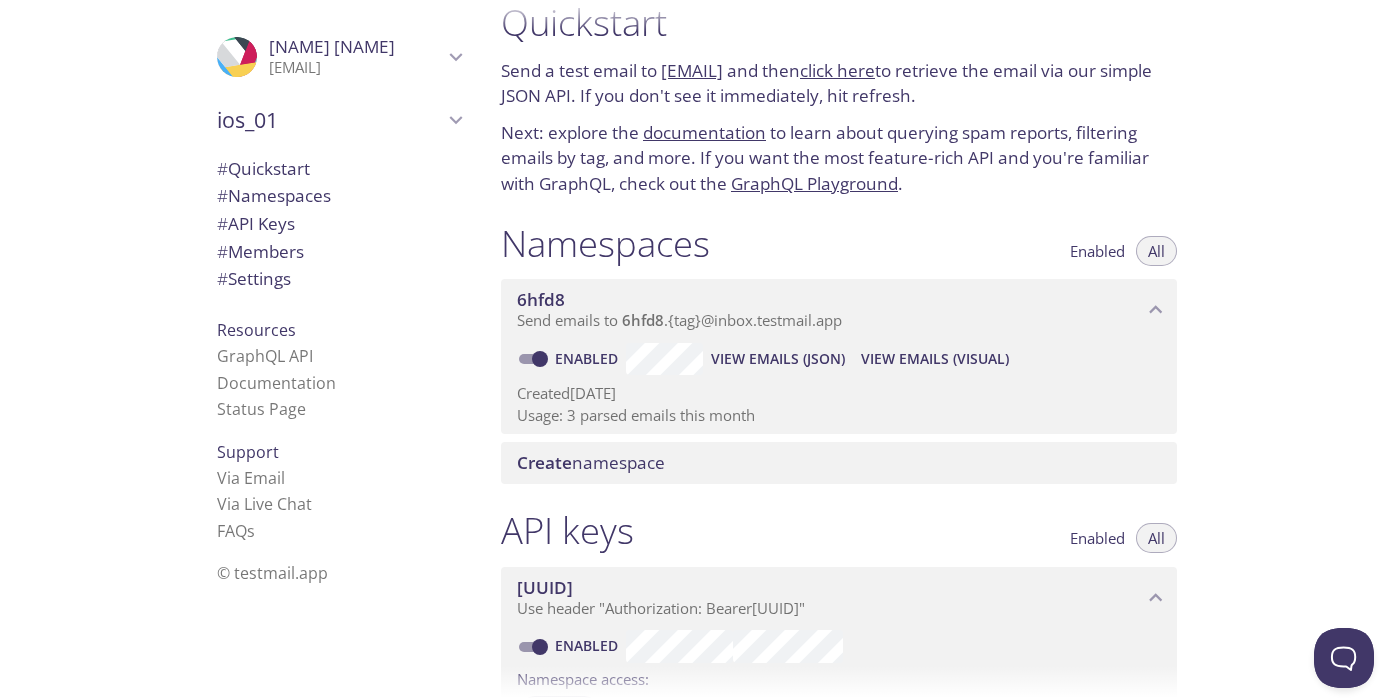 click 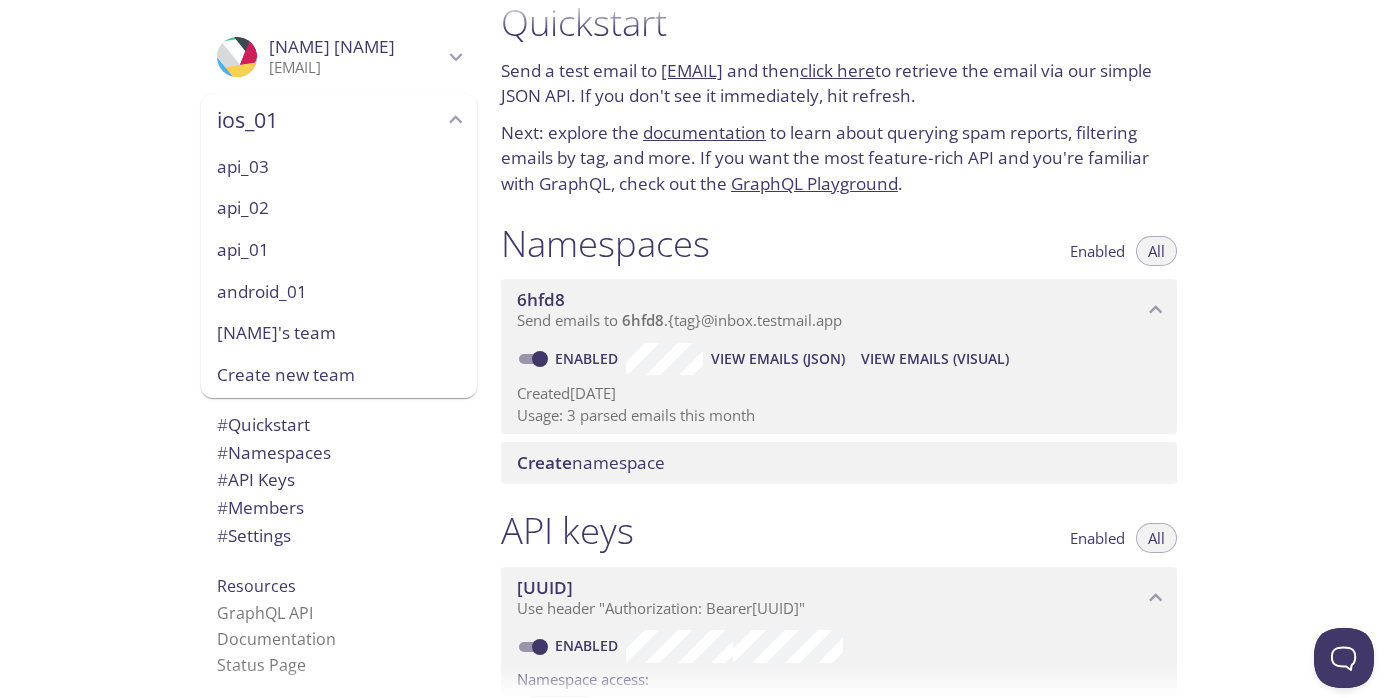 click on "api_01" at bounding box center [339, 250] 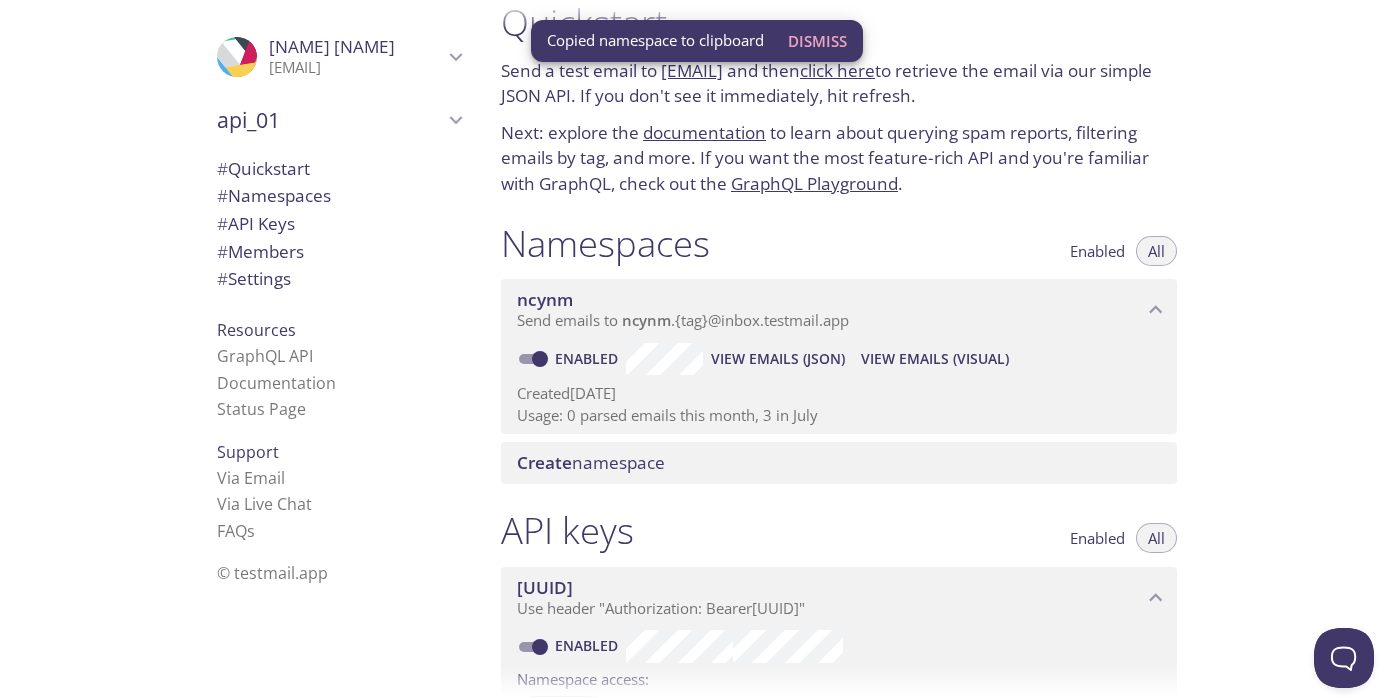 click on "api_01" at bounding box center (330, 120) 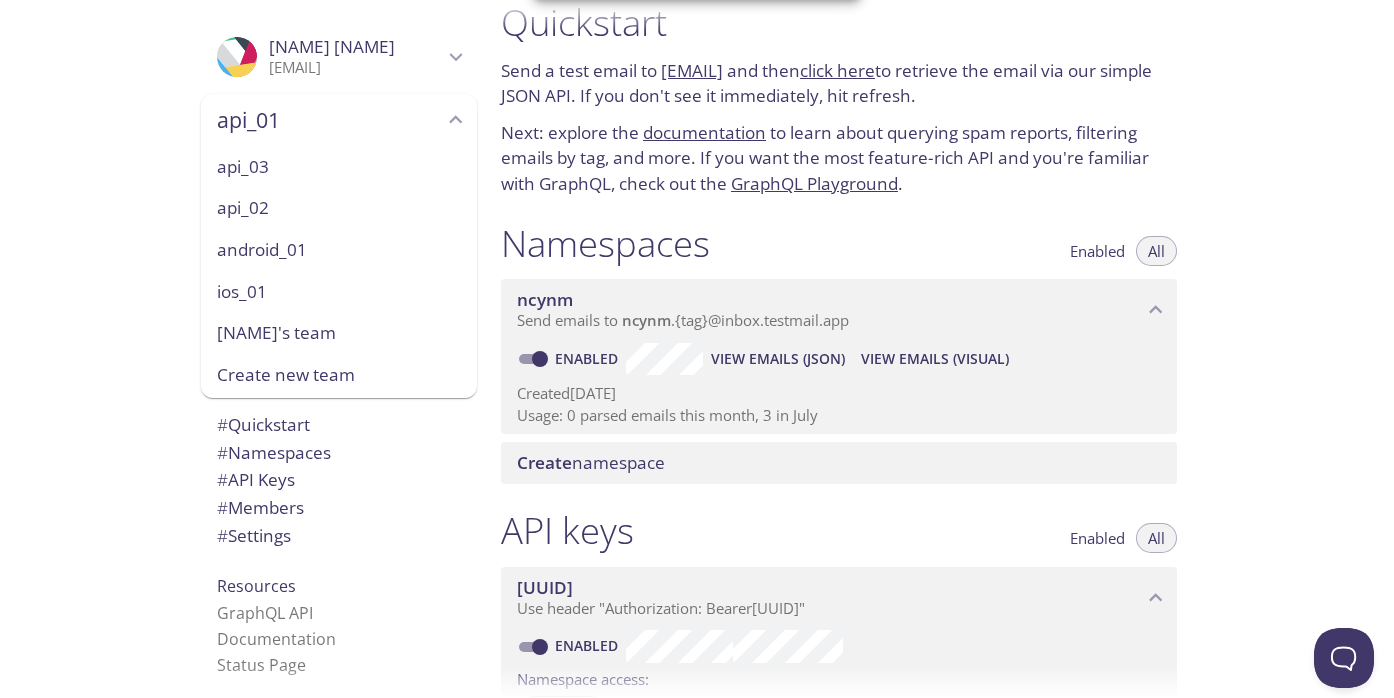 click on "api_02" at bounding box center (339, 208) 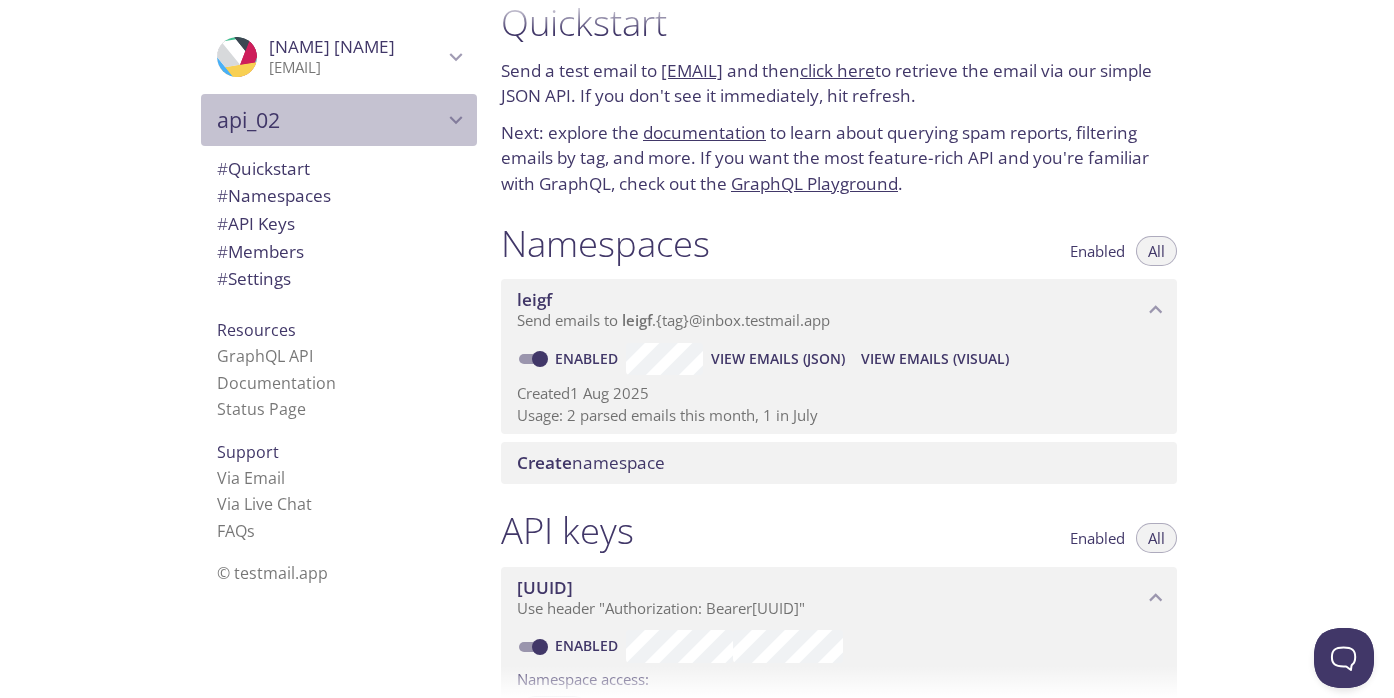 click on "api_02" at bounding box center [330, 120] 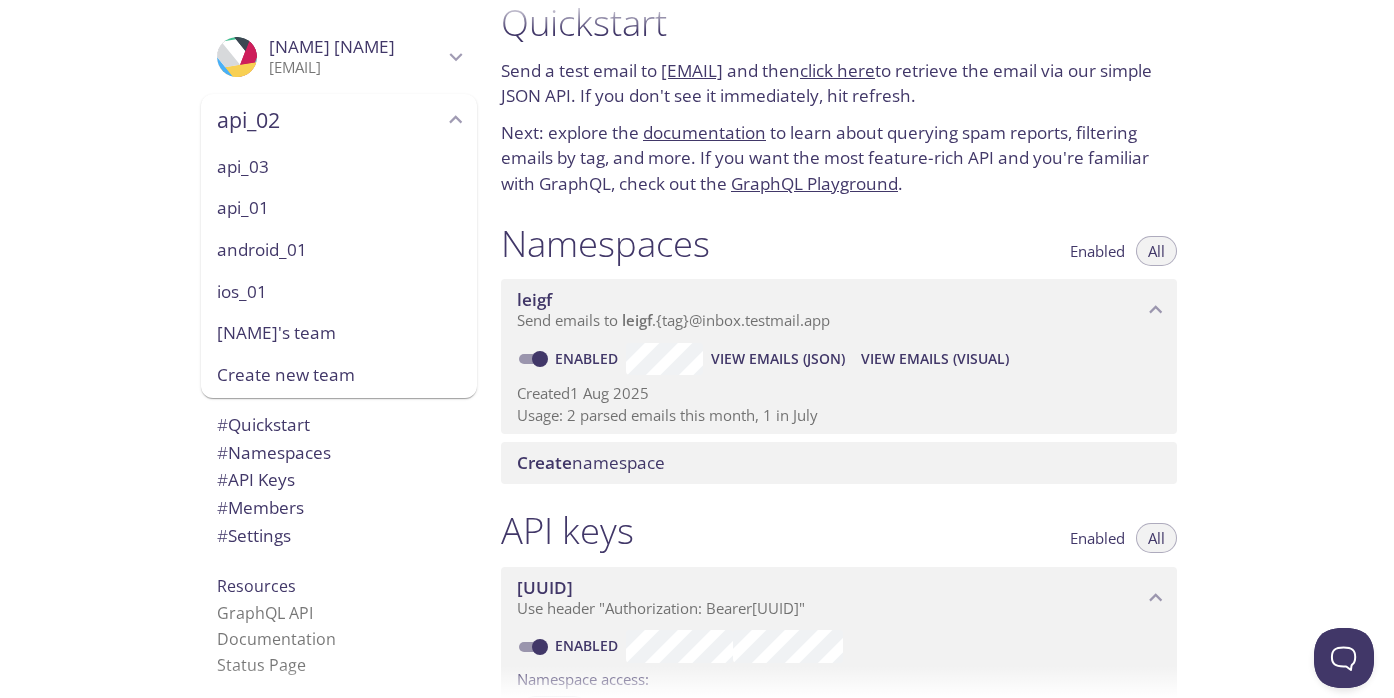 click on "api_03" at bounding box center (339, 167) 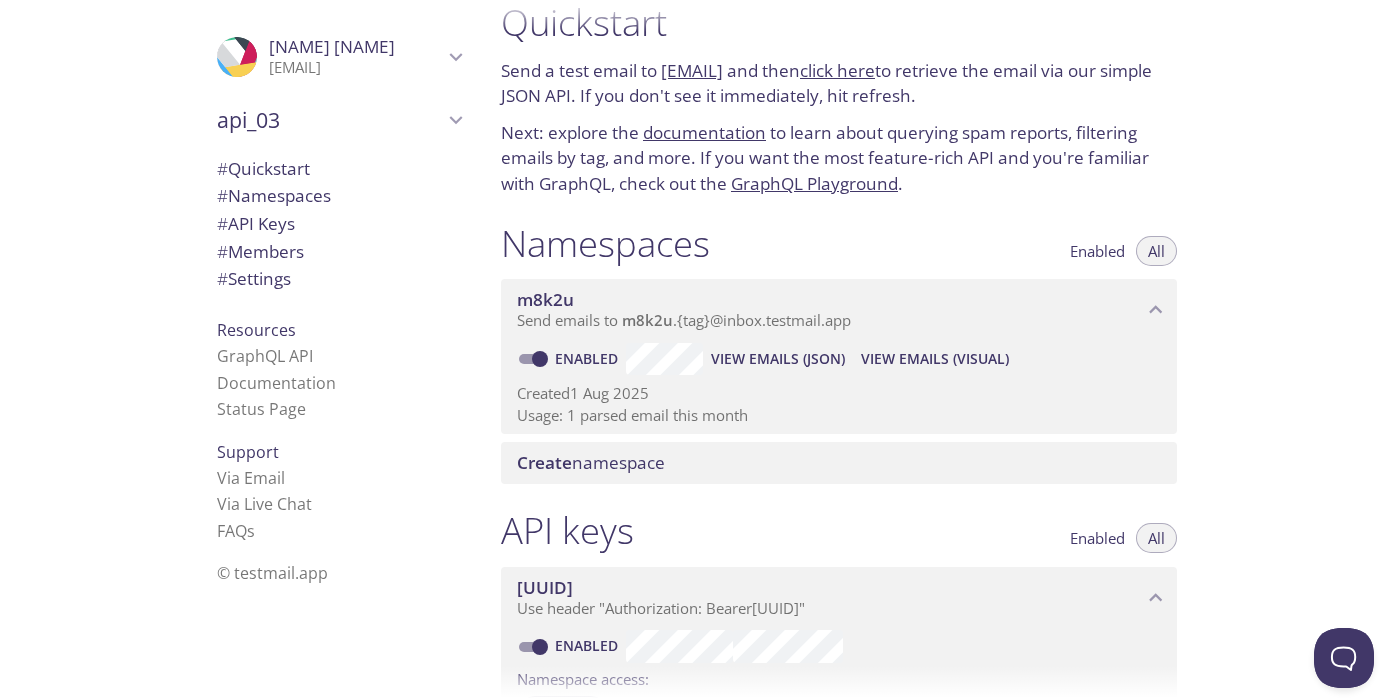 scroll, scrollTop: 31, scrollLeft: 0, axis: vertical 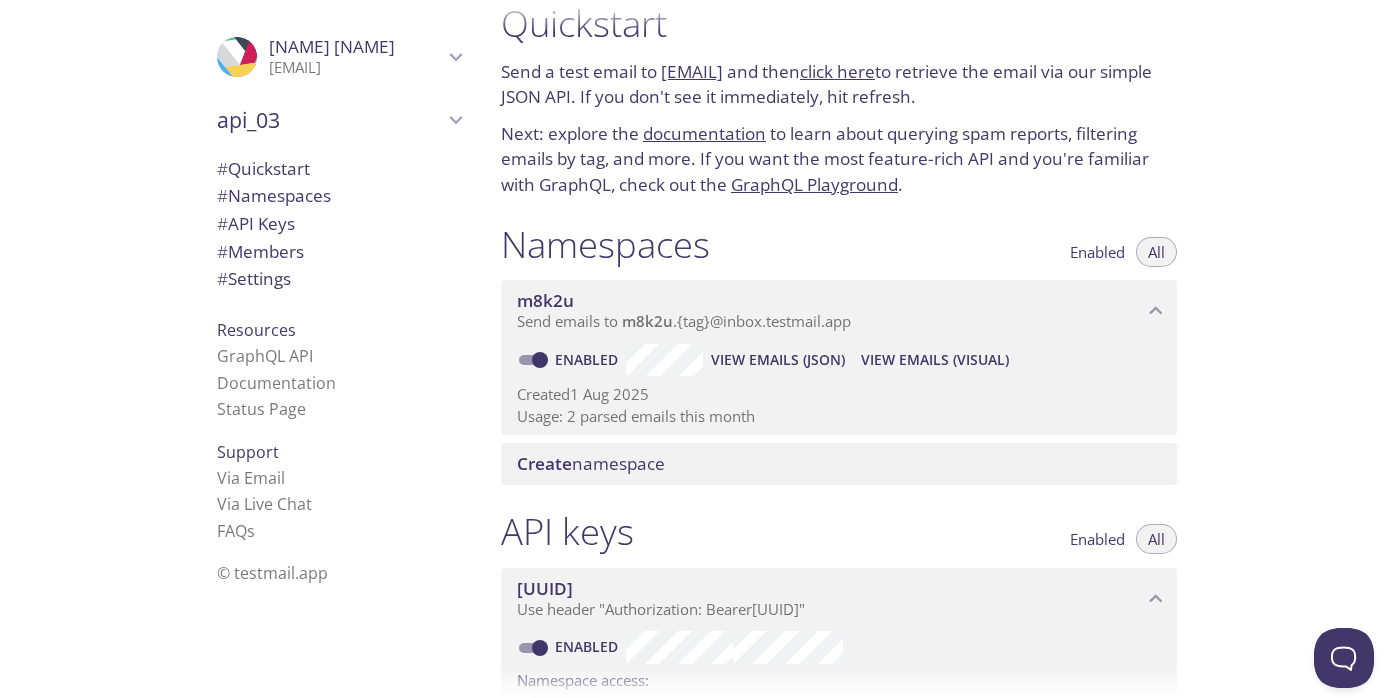click on "api_03" at bounding box center (330, 120) 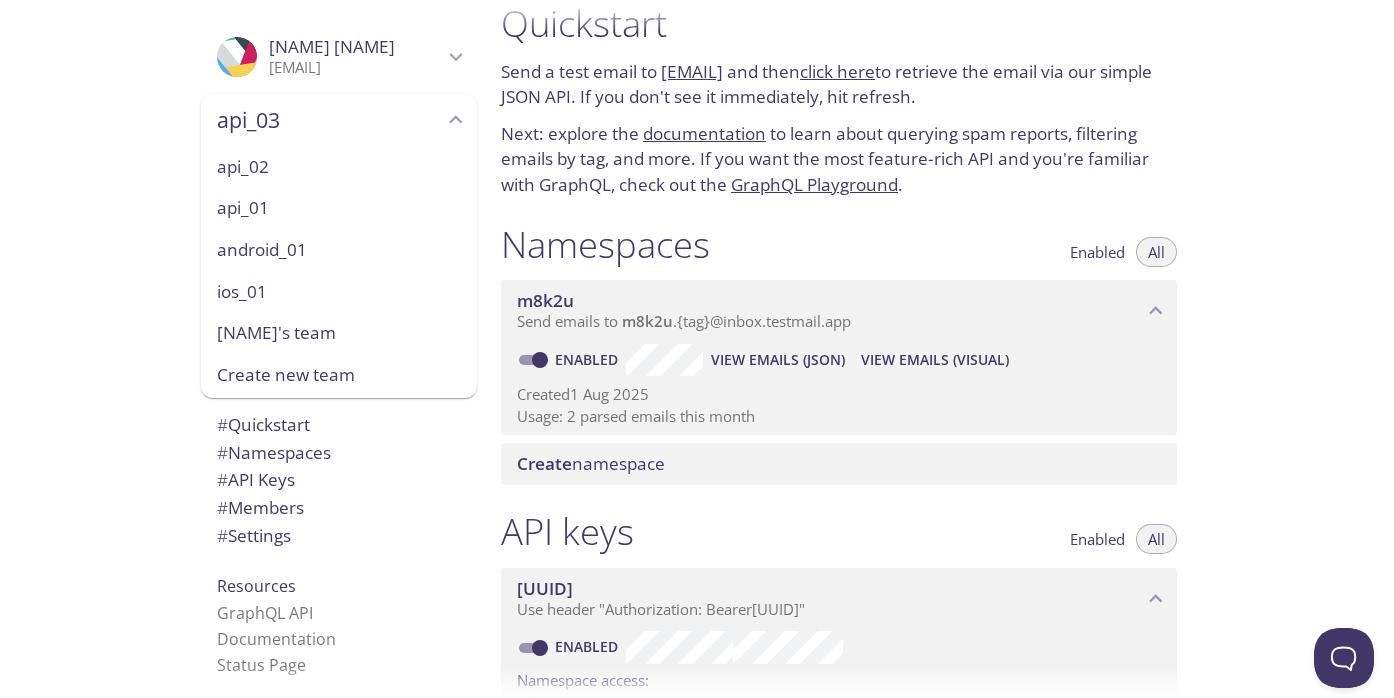 click on "ios_01" at bounding box center (339, 292) 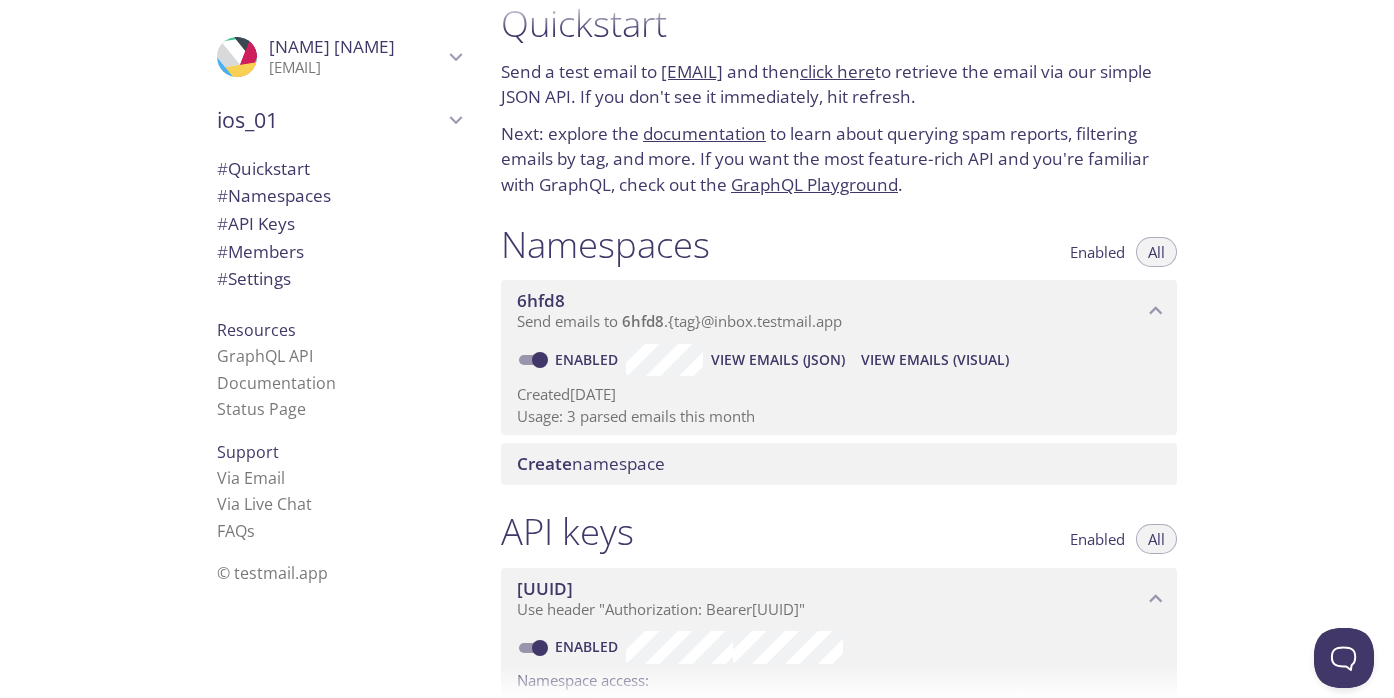 scroll, scrollTop: 32, scrollLeft: 0, axis: vertical 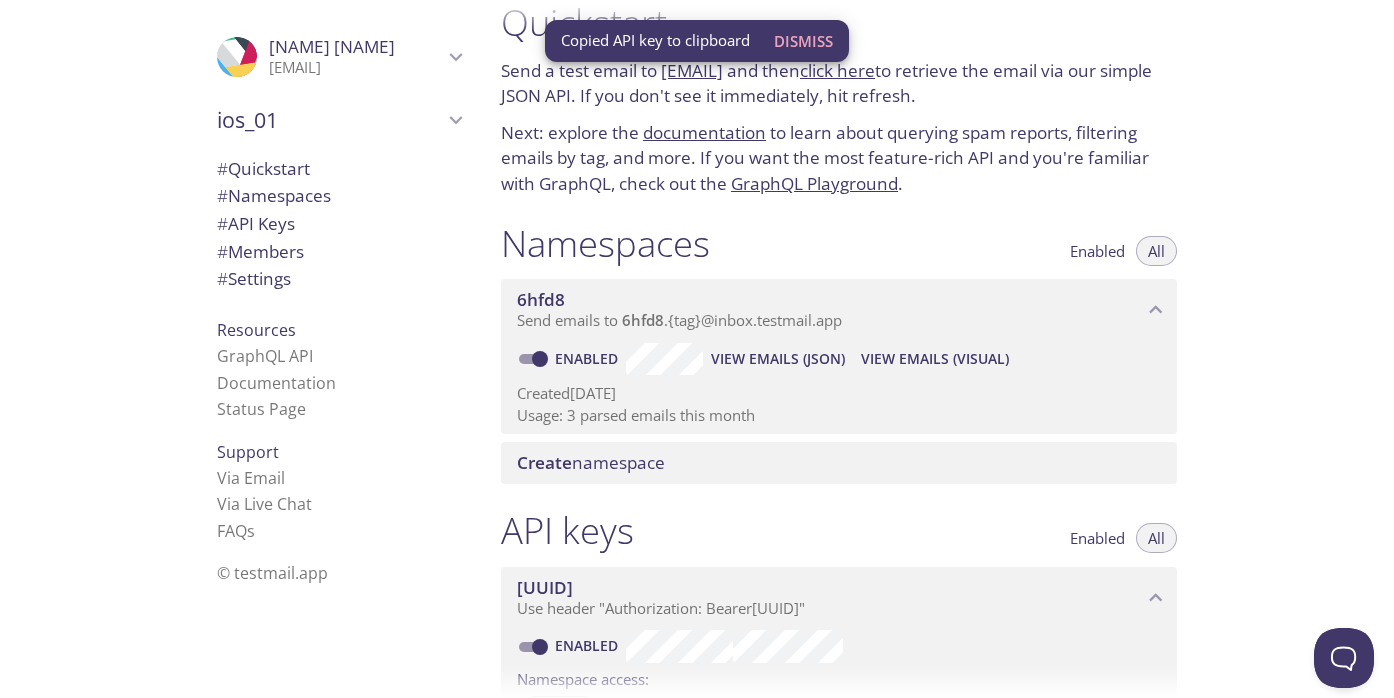 click on "ios_01" at bounding box center (330, 120) 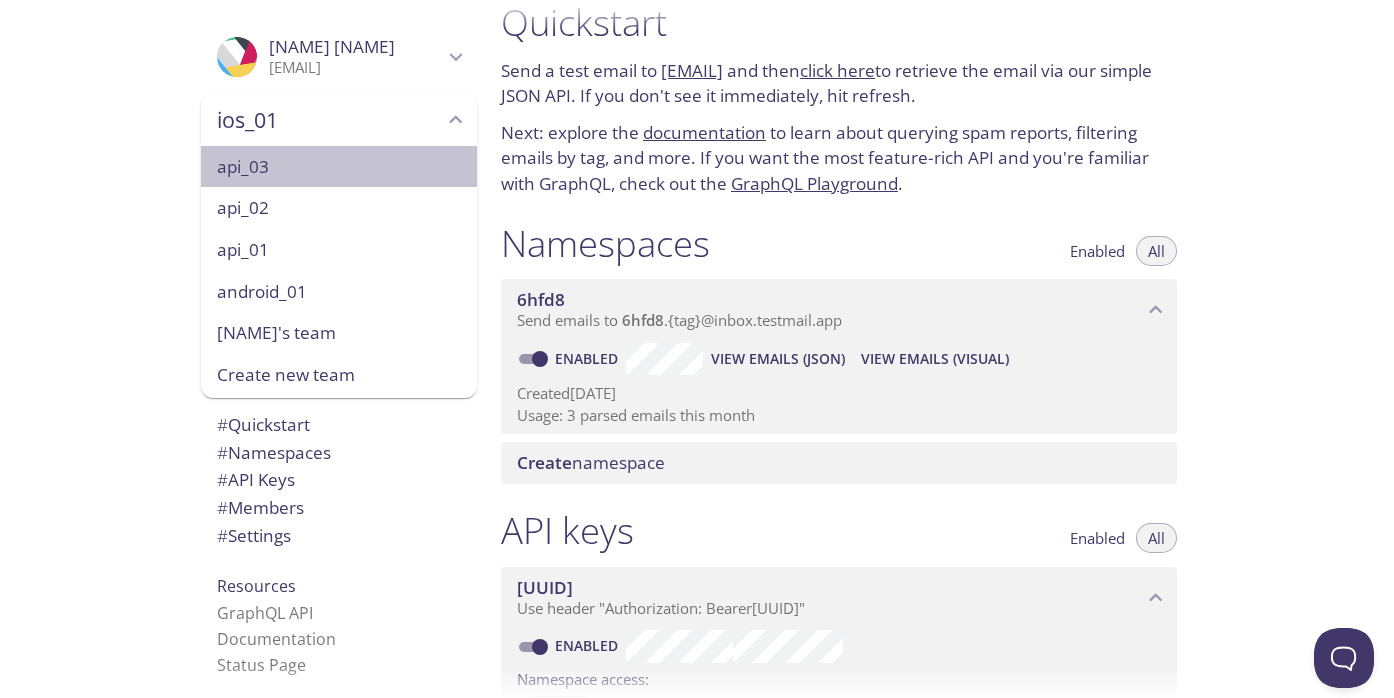 click on "api_03" at bounding box center (339, 167) 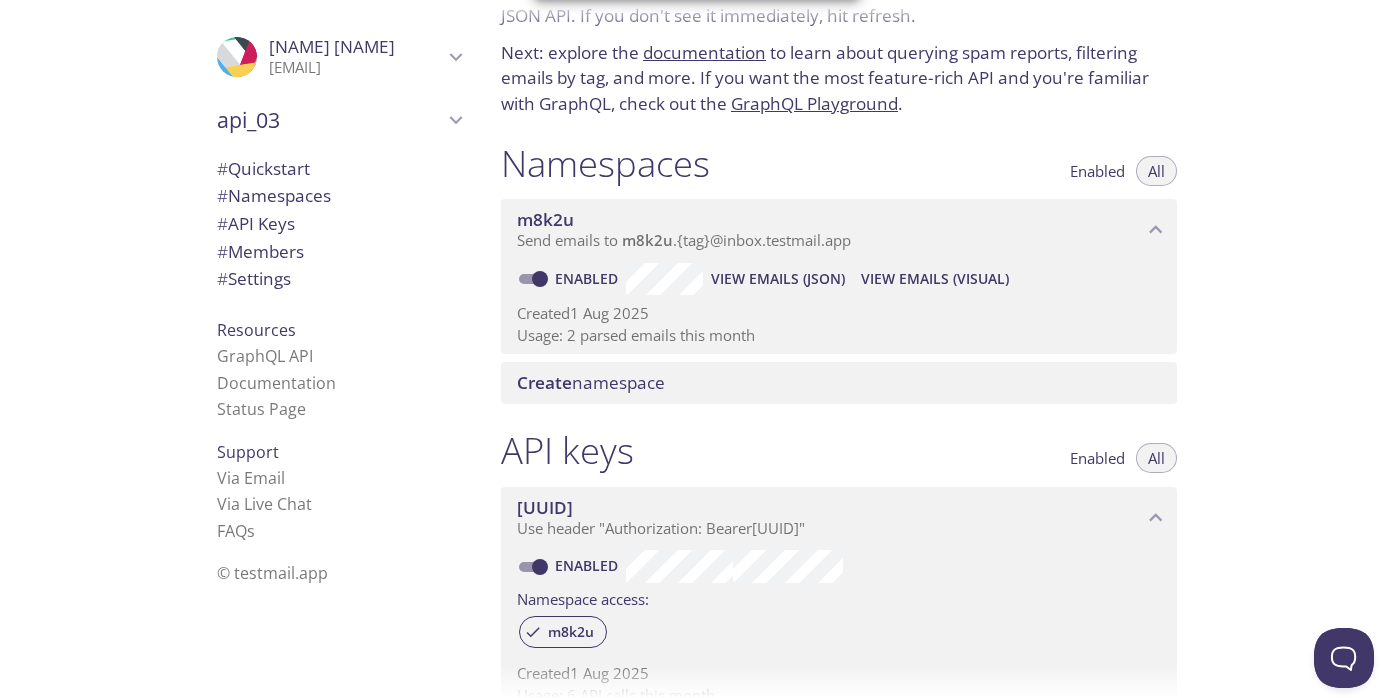 scroll, scrollTop: 114, scrollLeft: 0, axis: vertical 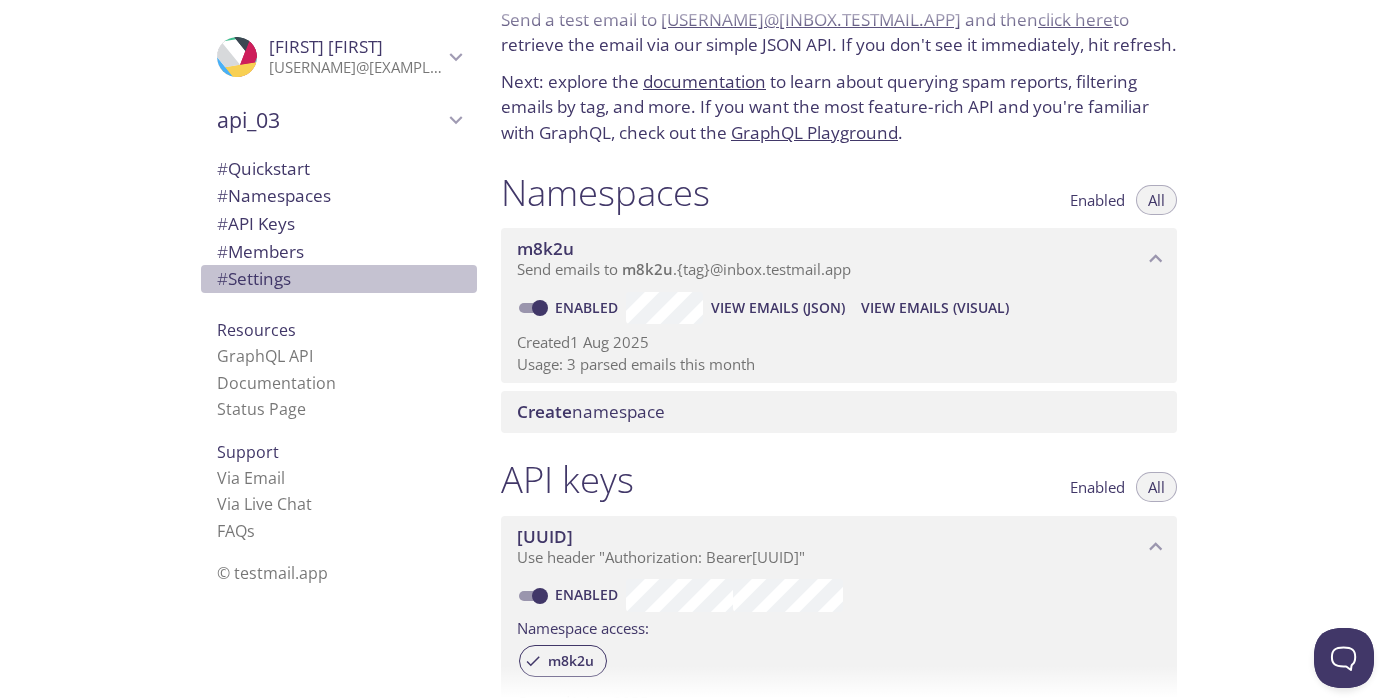 click on "#  Settings" at bounding box center (339, 279) 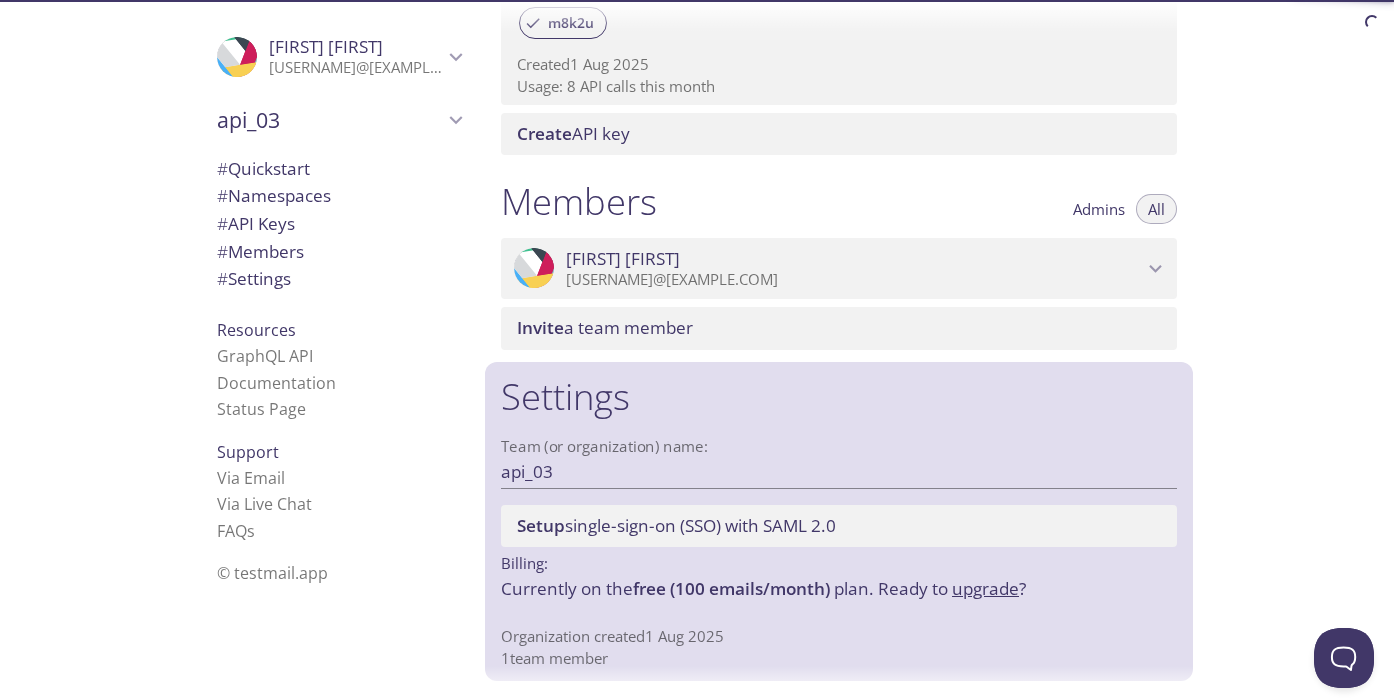 scroll, scrollTop: 724, scrollLeft: 0, axis: vertical 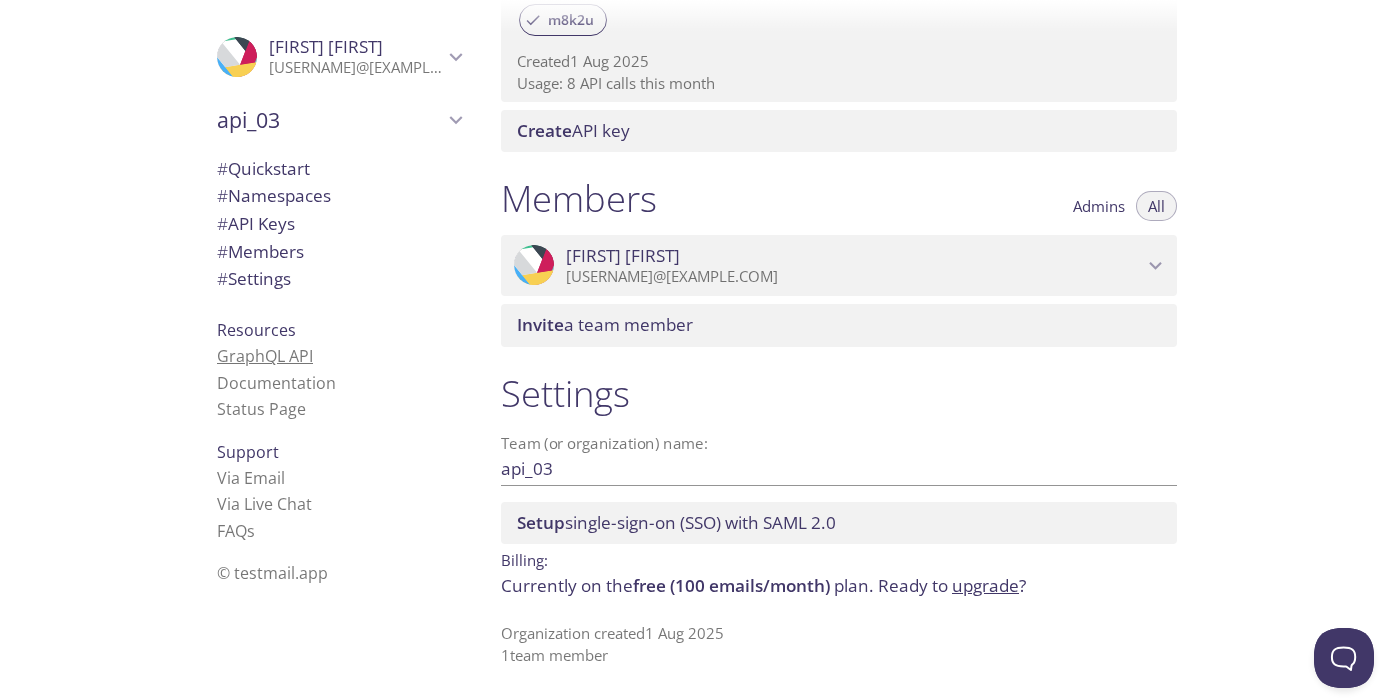 click on "GraphQL API" at bounding box center [265, 356] 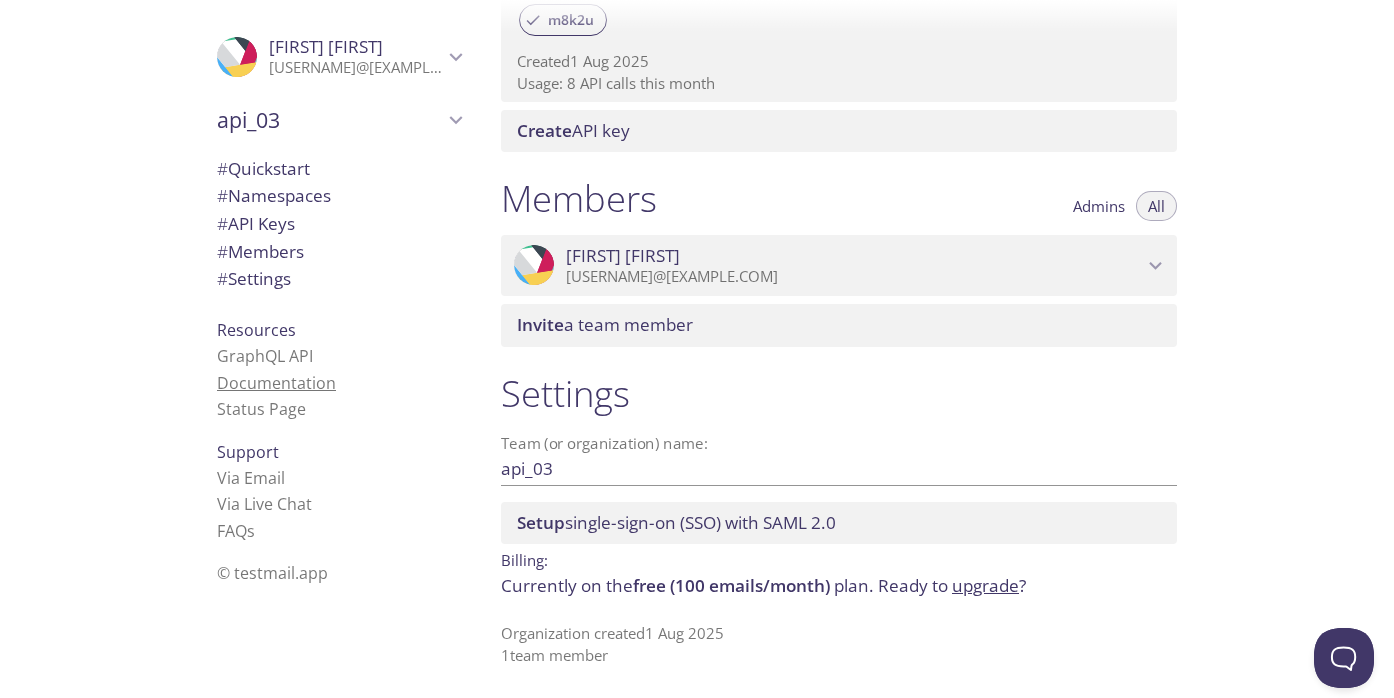 click on "Documentation" at bounding box center (276, 383) 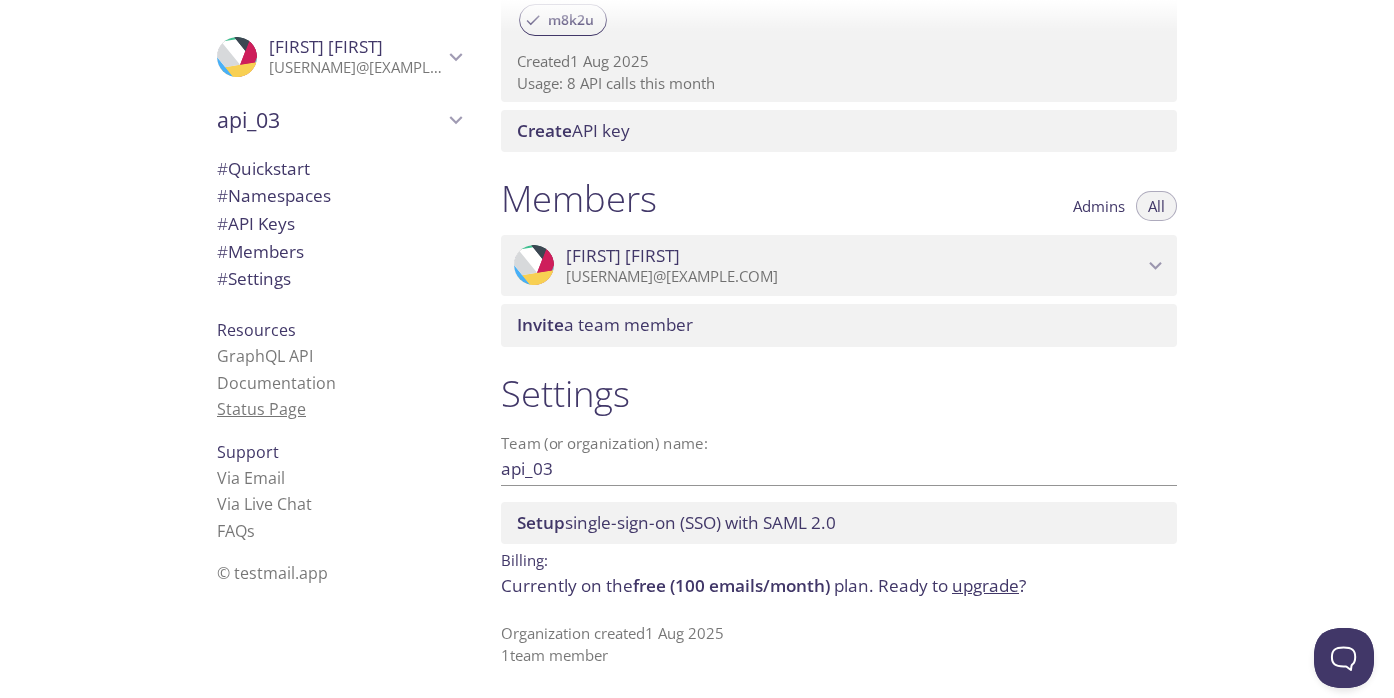 click on "Status Page" at bounding box center (261, 409) 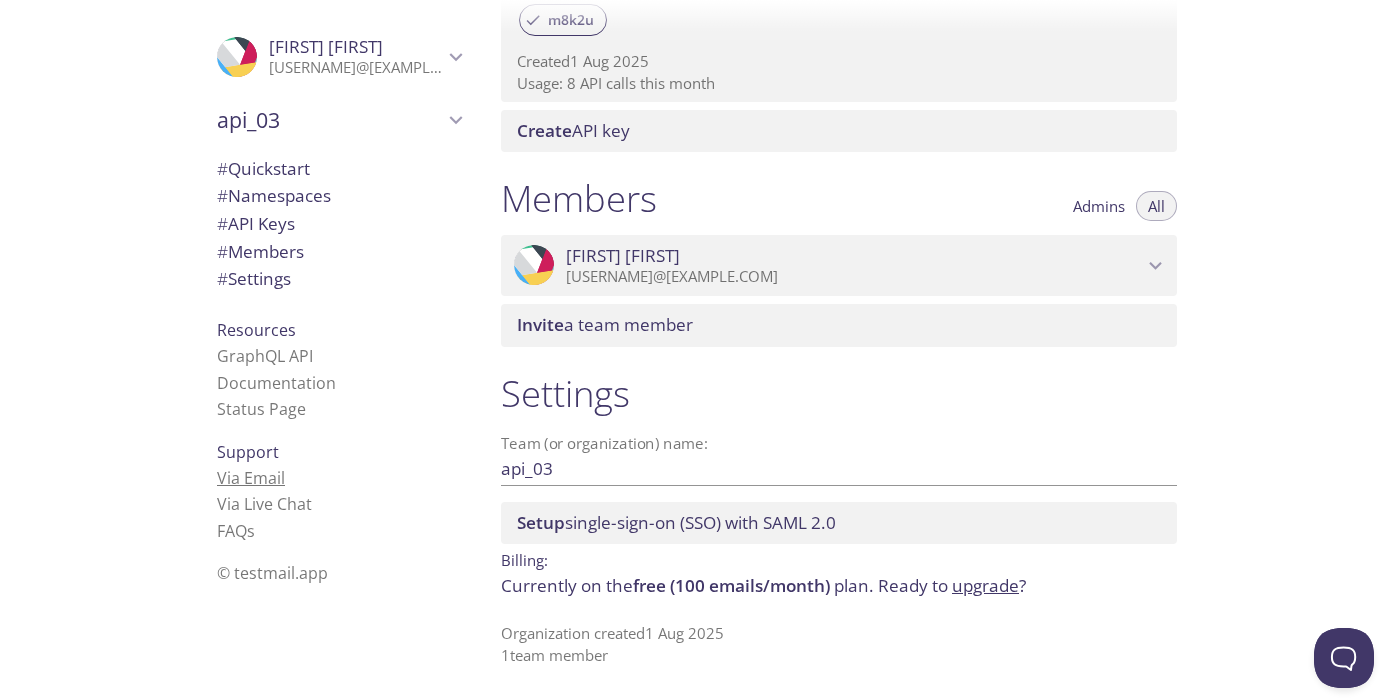 click on "Via Email" at bounding box center [251, 478] 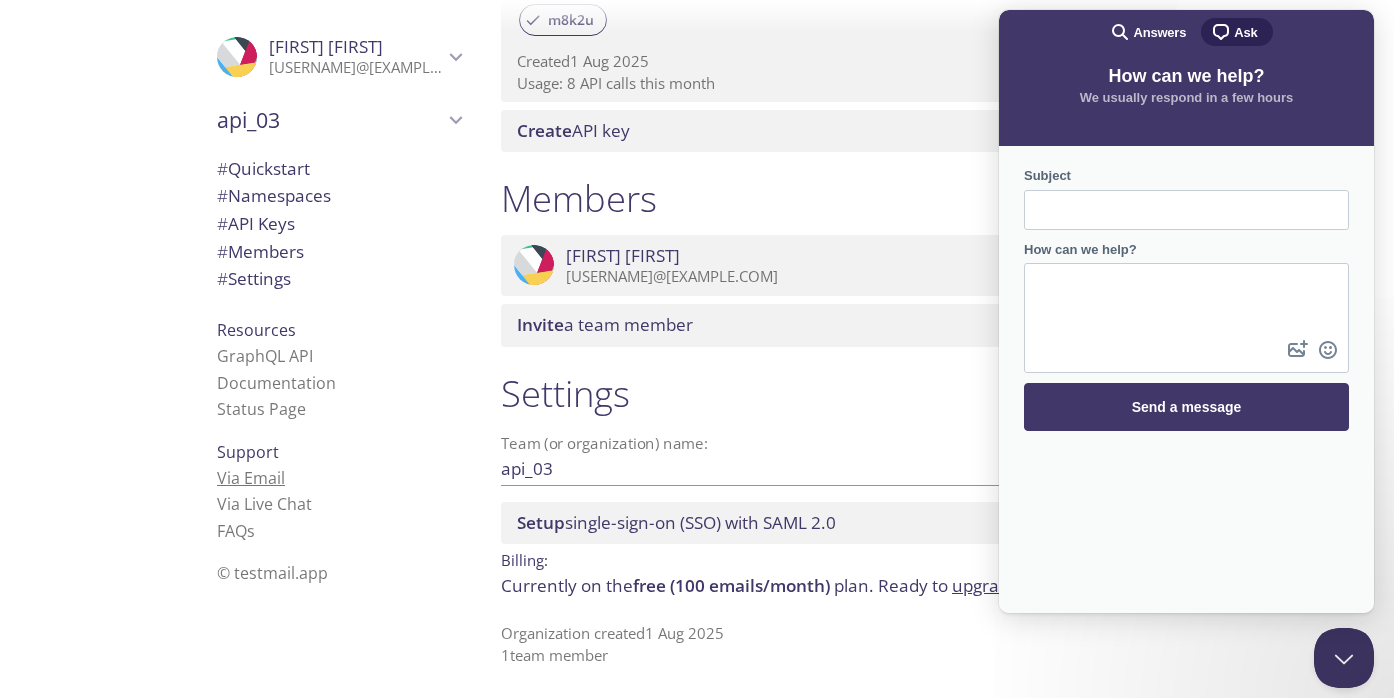 scroll, scrollTop: 0, scrollLeft: 0, axis: both 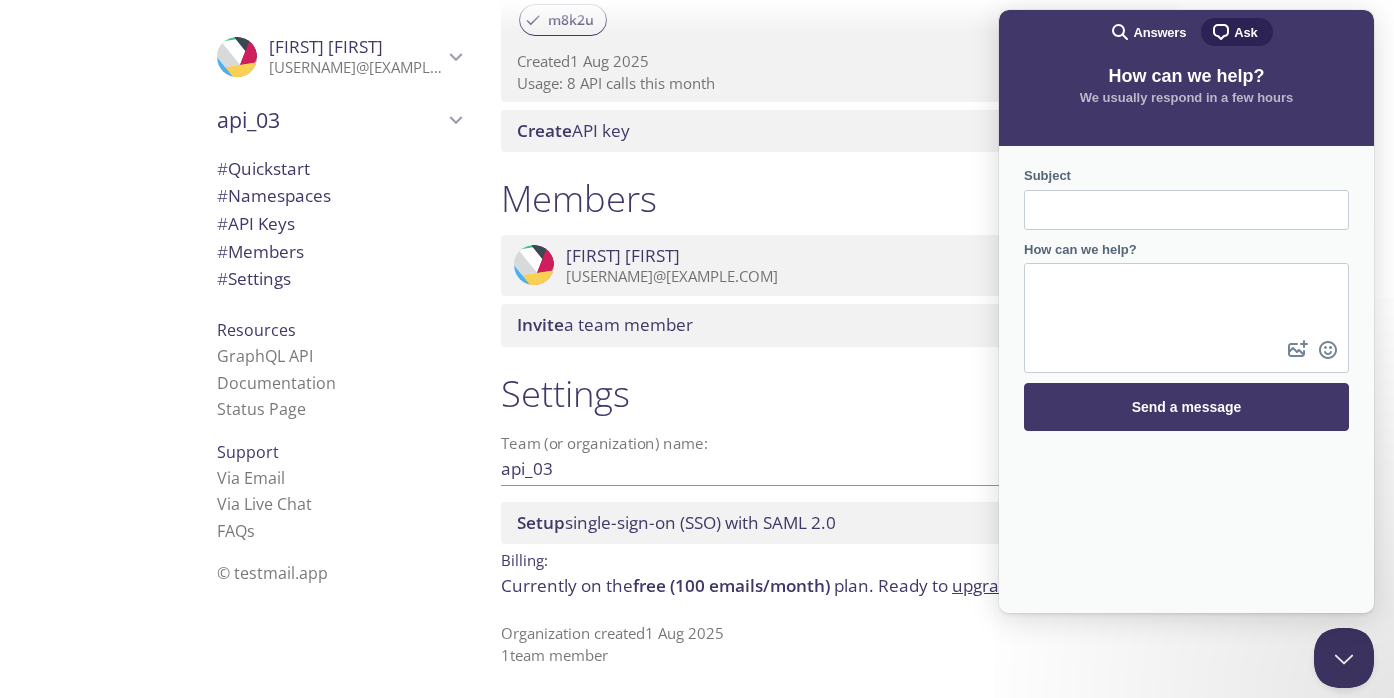 click on "FAQ s" at bounding box center (339, 531) 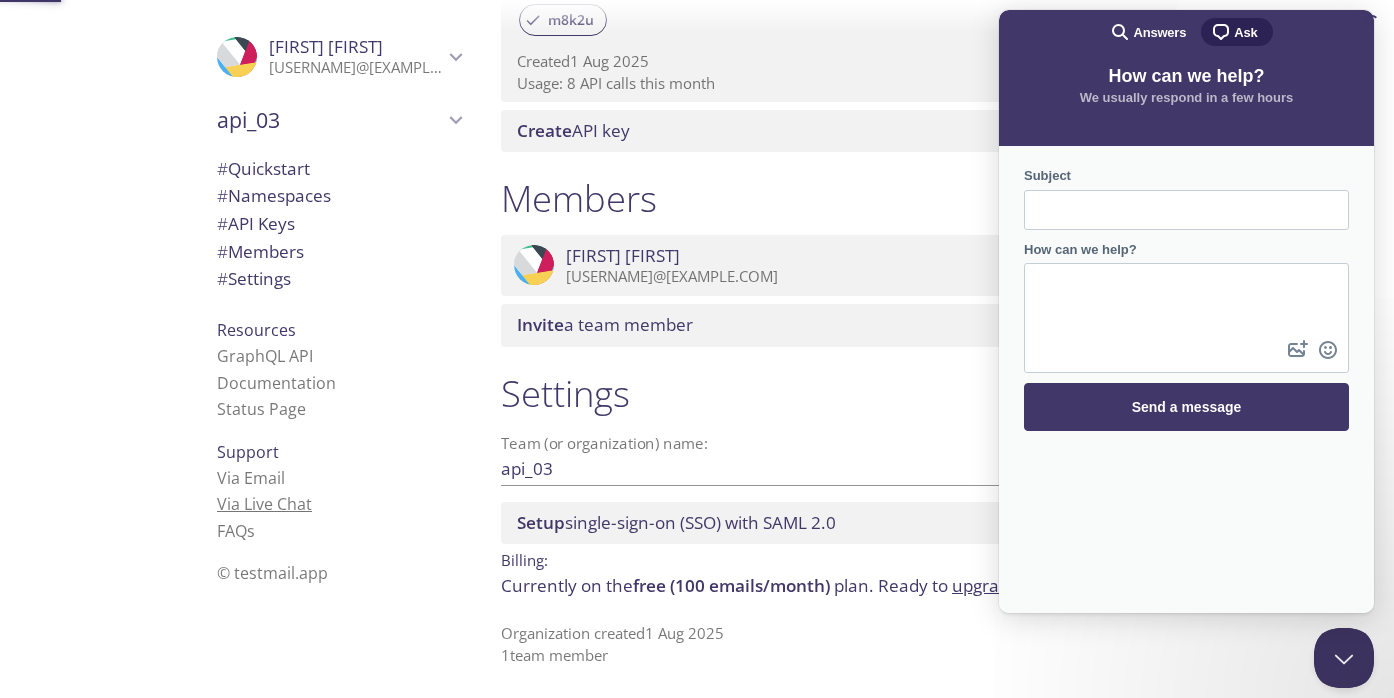 click on "Via Live Chat" at bounding box center (264, 504) 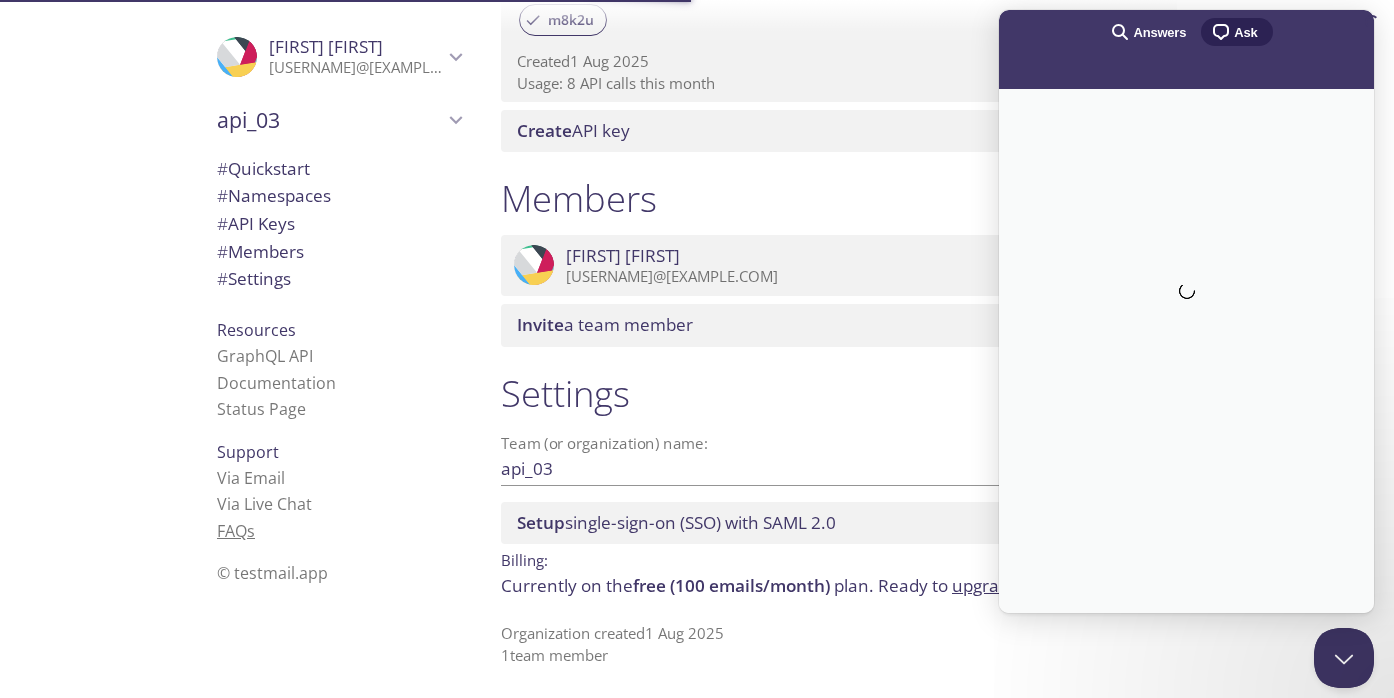 click on "s" at bounding box center (251, 531) 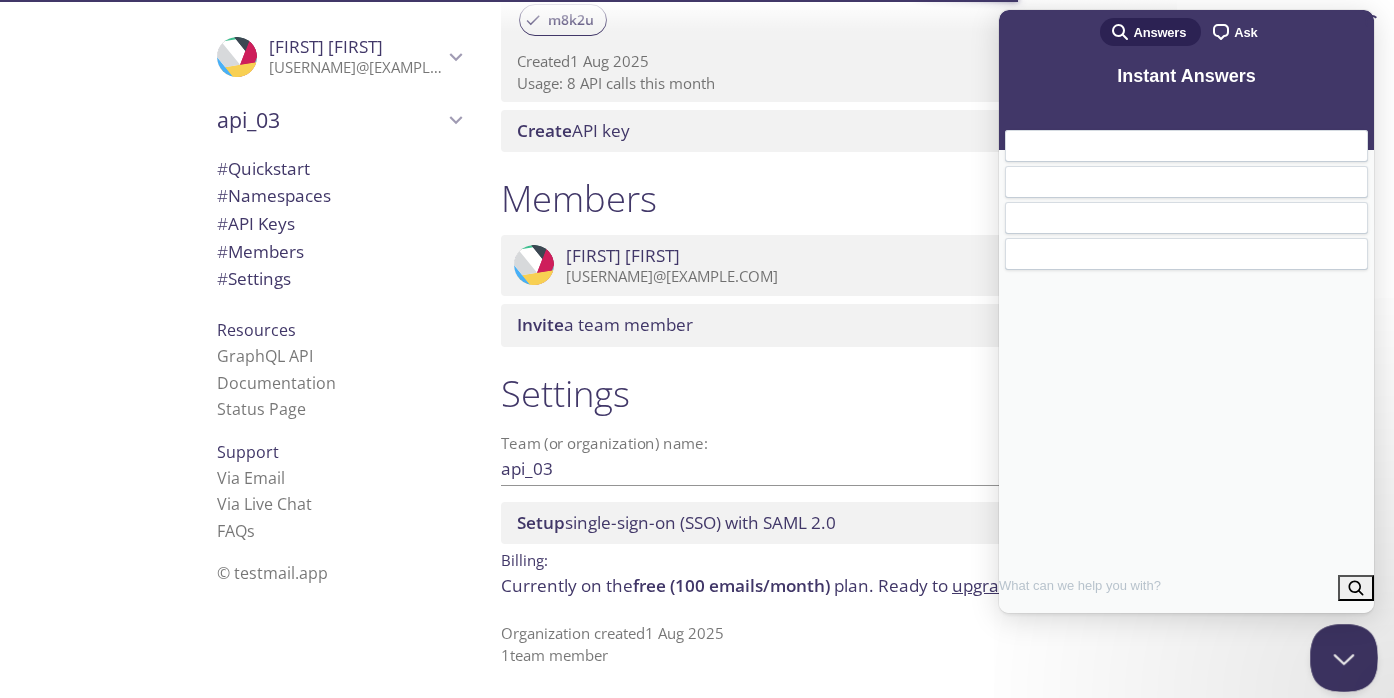 click at bounding box center [1340, 654] 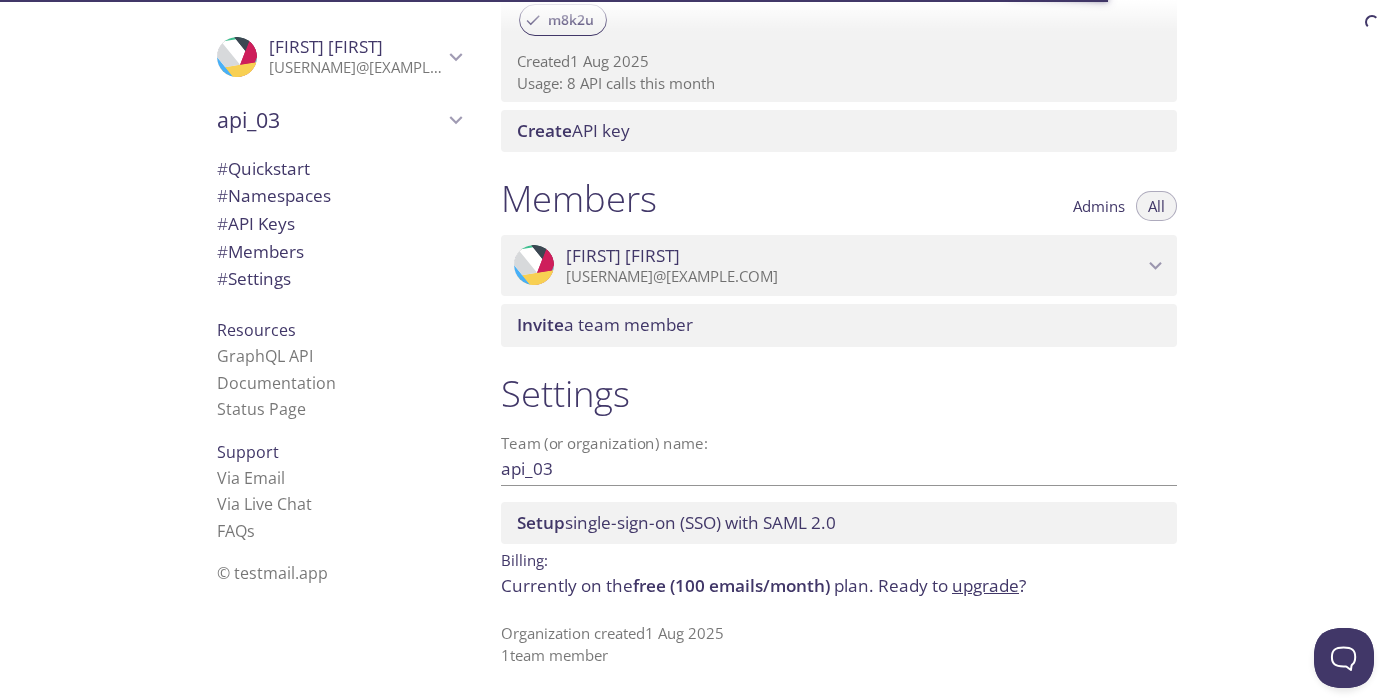 scroll, scrollTop: 0, scrollLeft: 0, axis: both 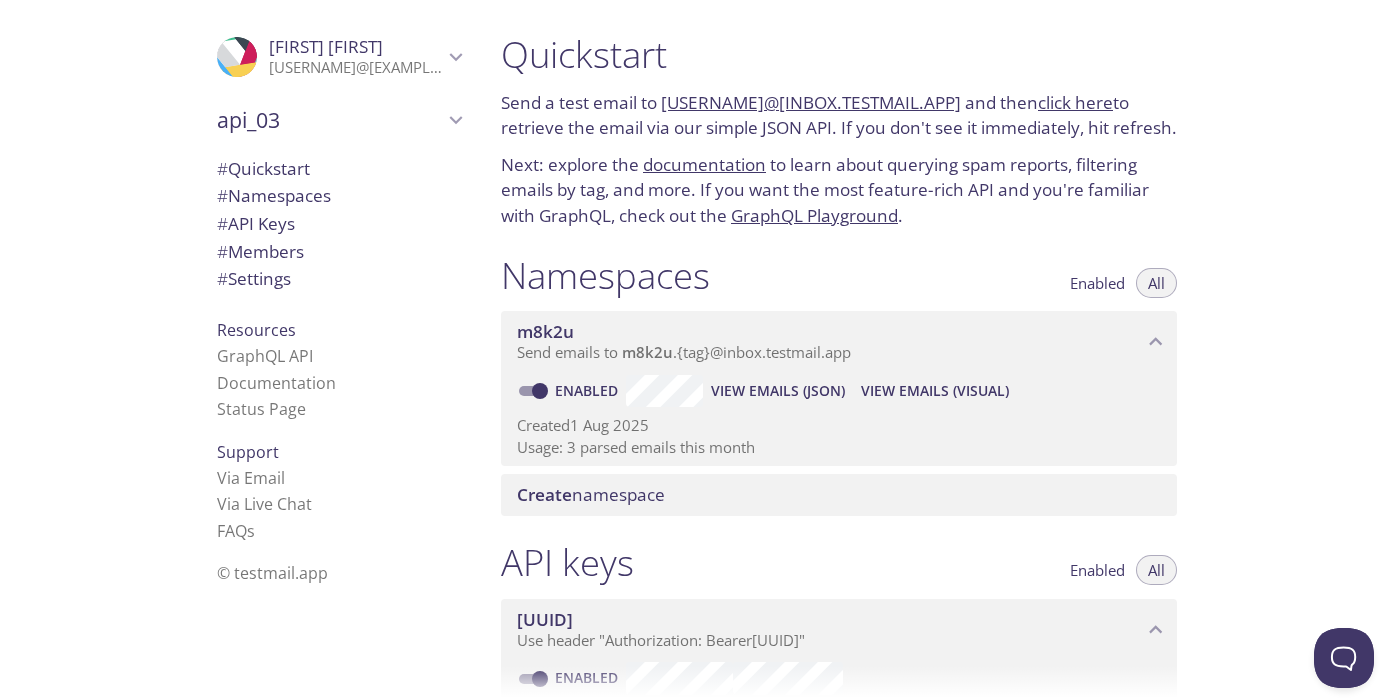 type 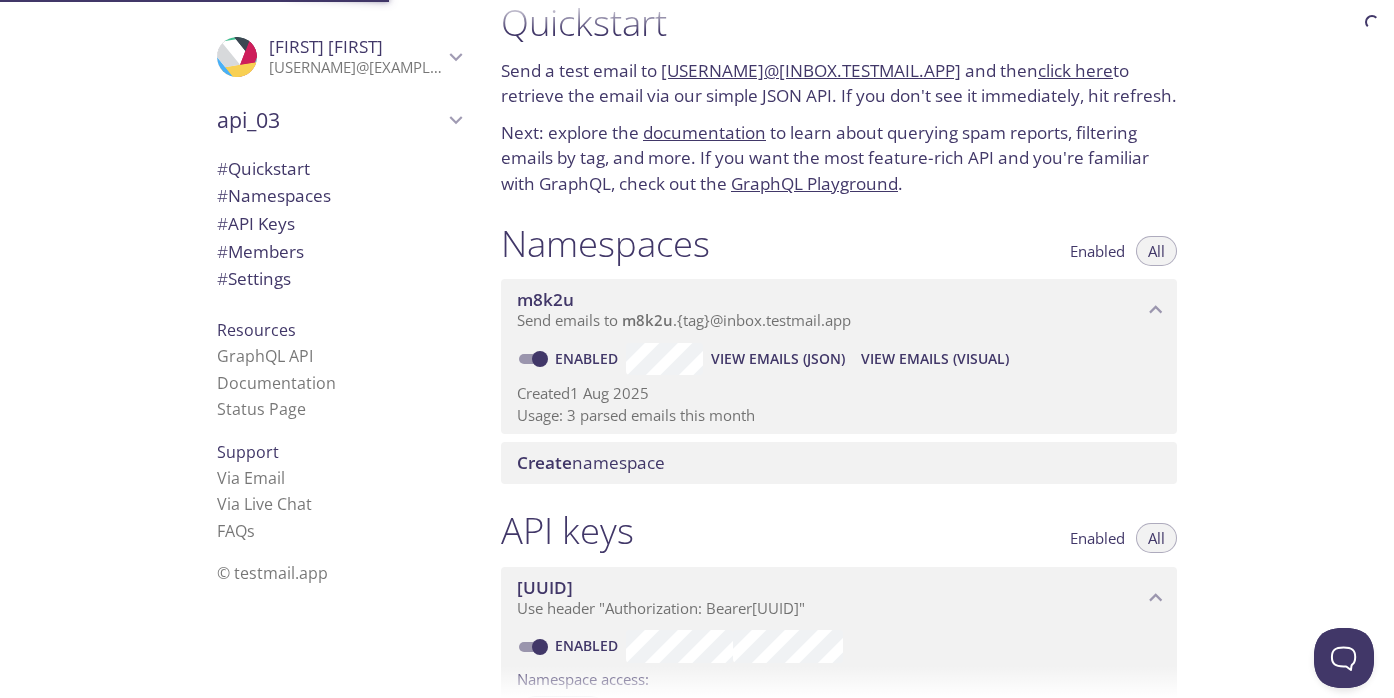 click on "#  Namespaces" at bounding box center (339, 196) 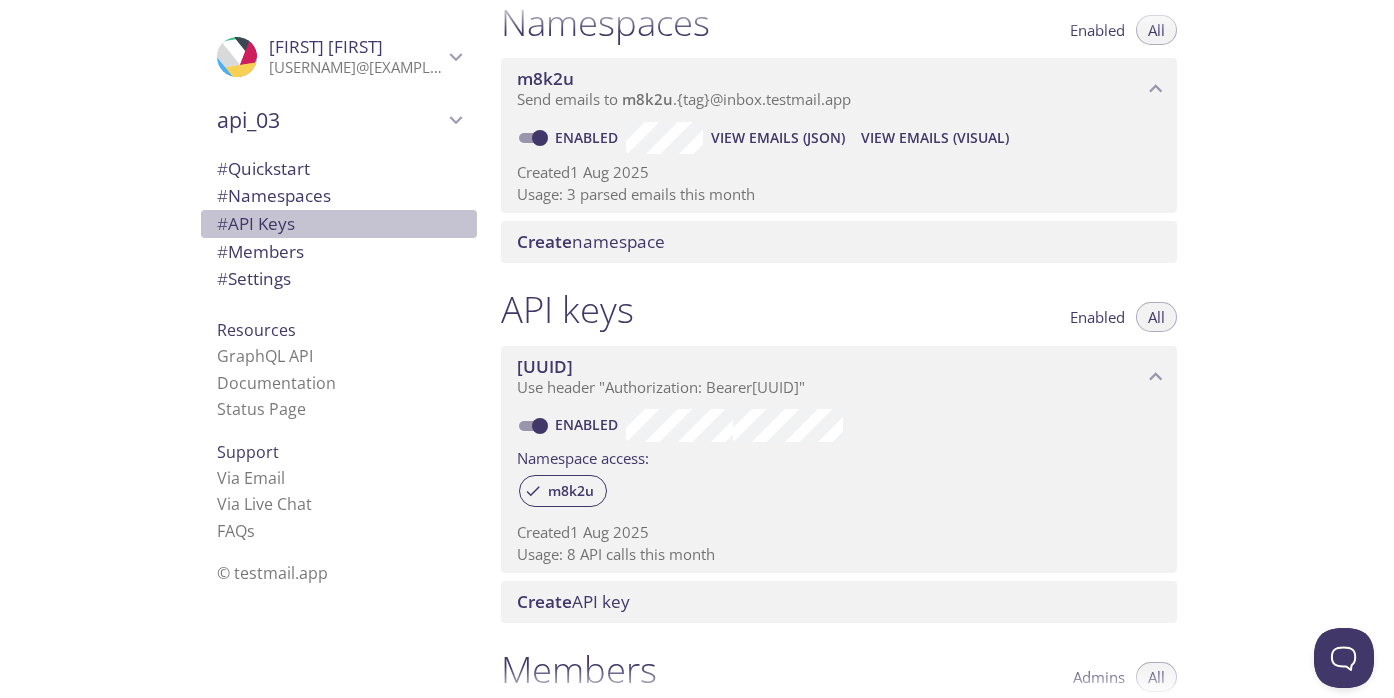 click on "#  API Keys" at bounding box center [339, 224] 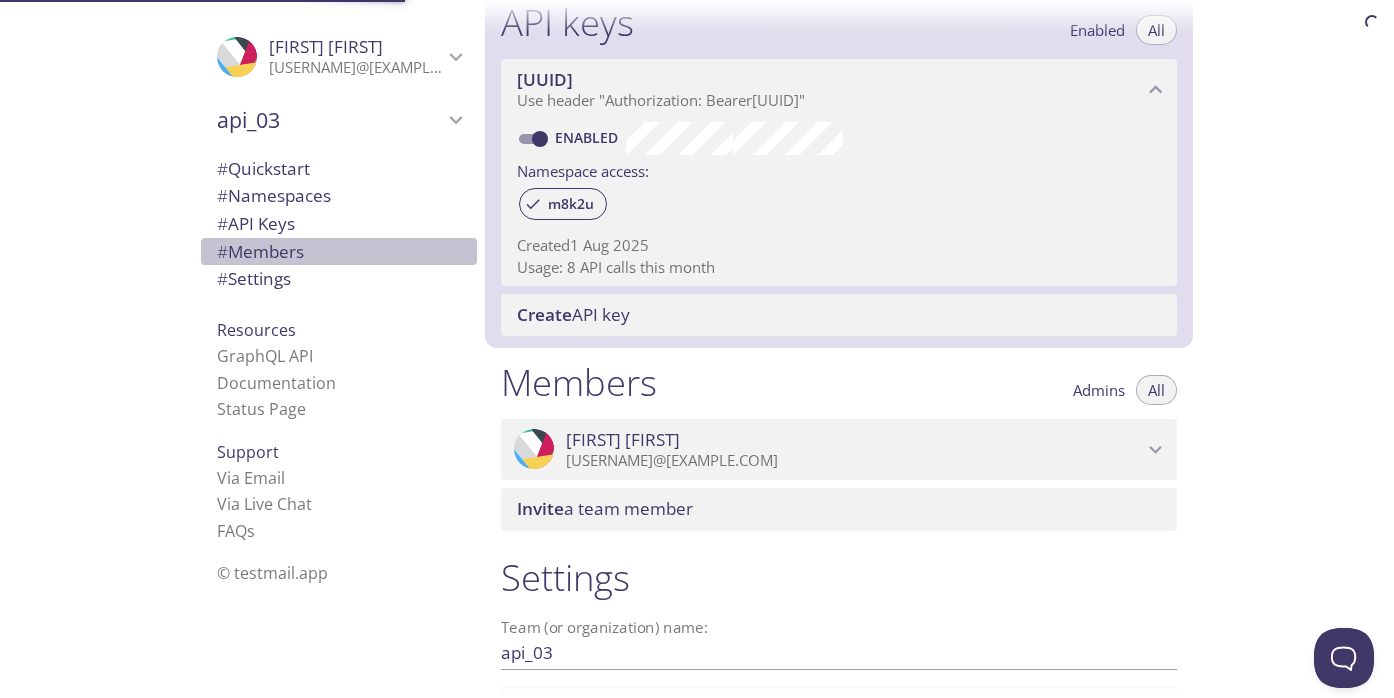 click on "#  Members" at bounding box center (260, 251) 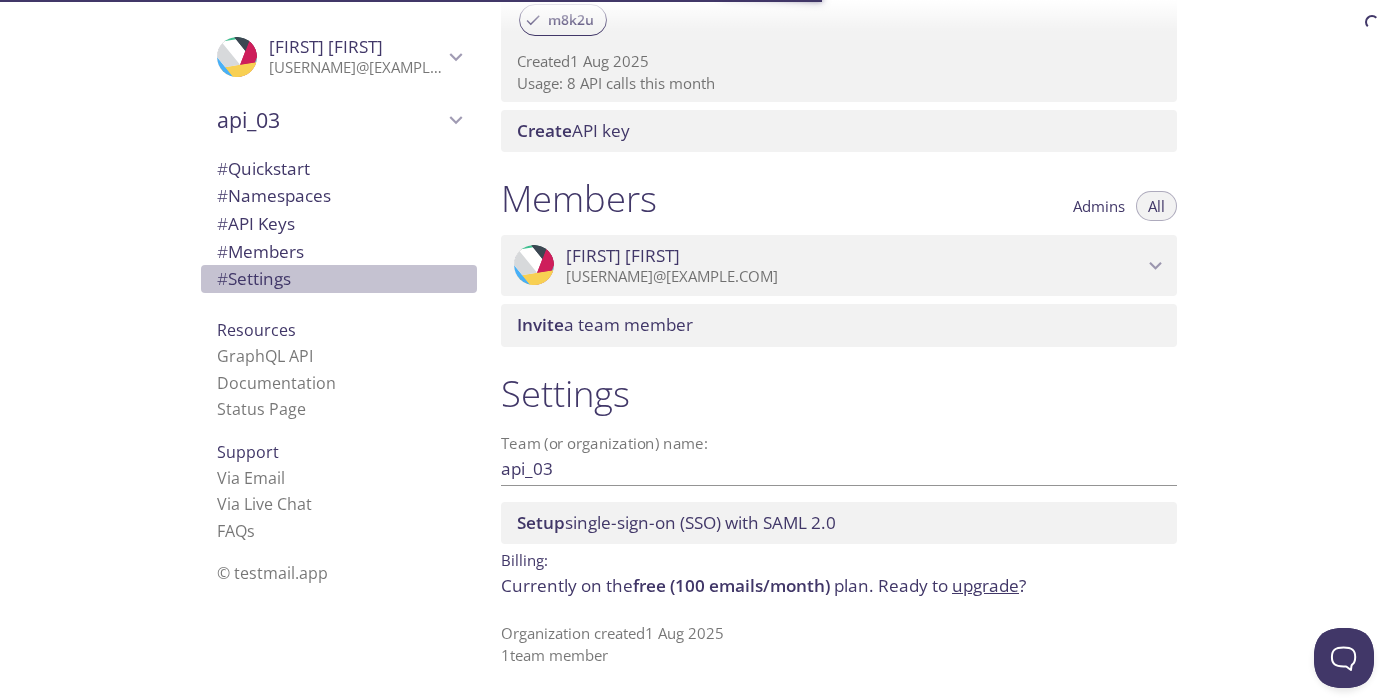 click on "#  Settings" at bounding box center (254, 278) 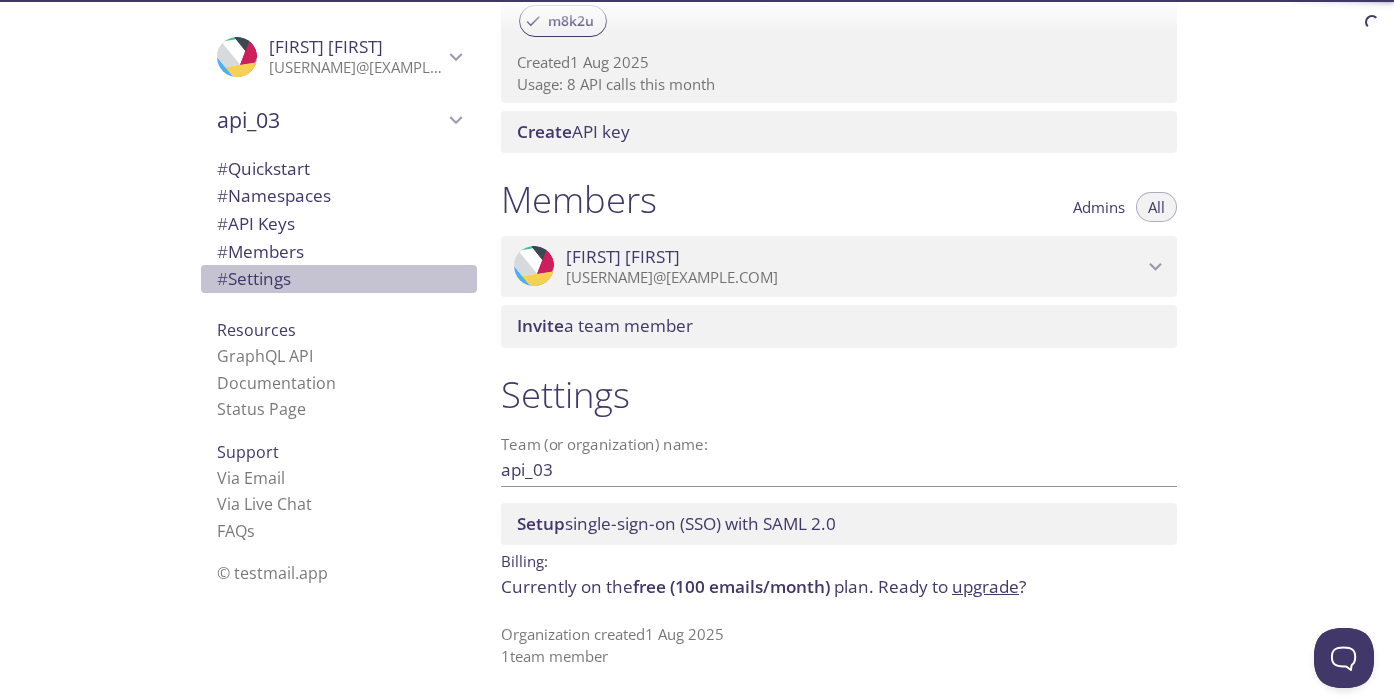 click on "#  Settings" at bounding box center (254, 278) 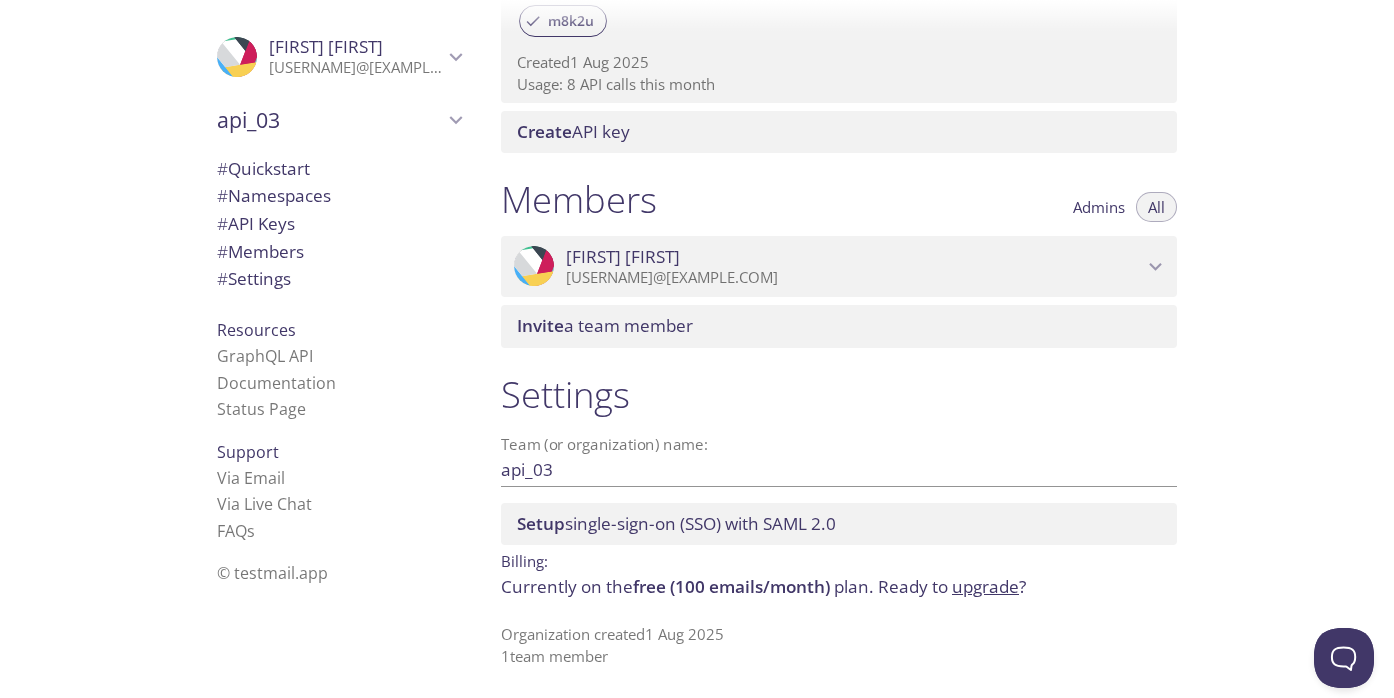 scroll, scrollTop: 724, scrollLeft: 0, axis: vertical 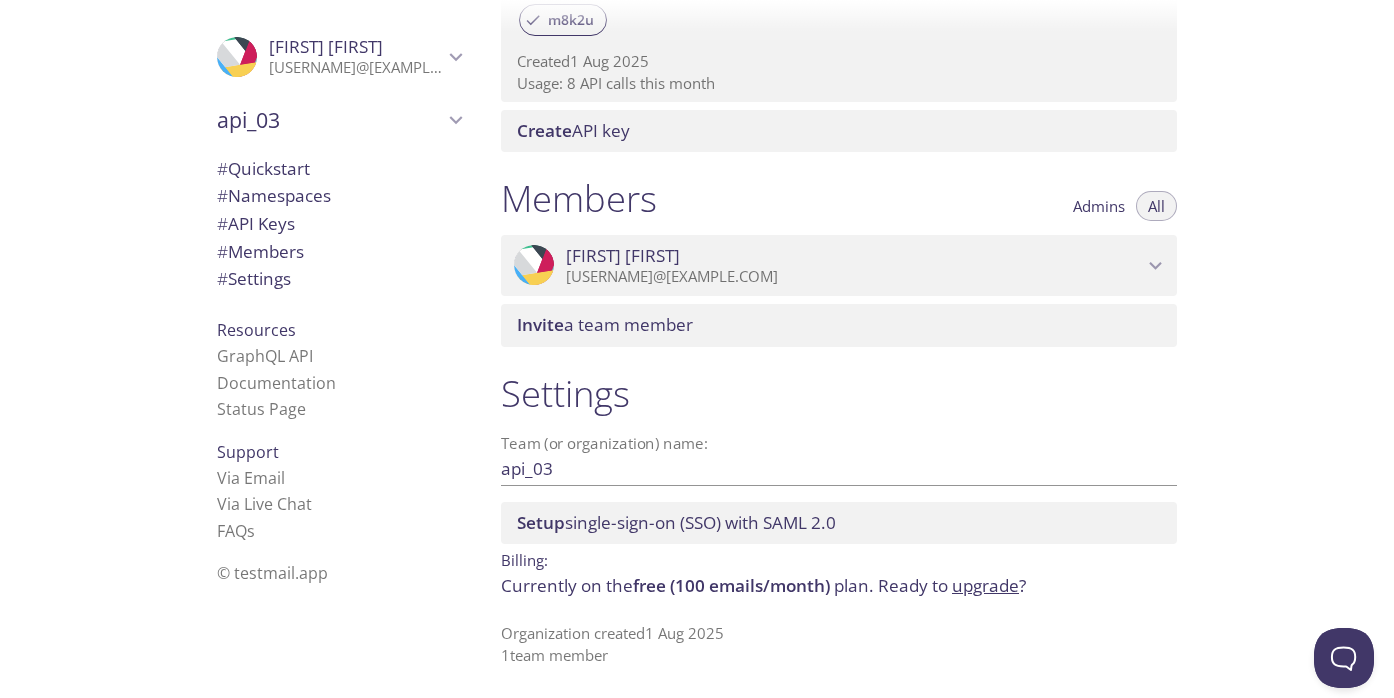 click on "Setup  single-sign-on (SSO) with SAML 2.0" at bounding box center (676, 522) 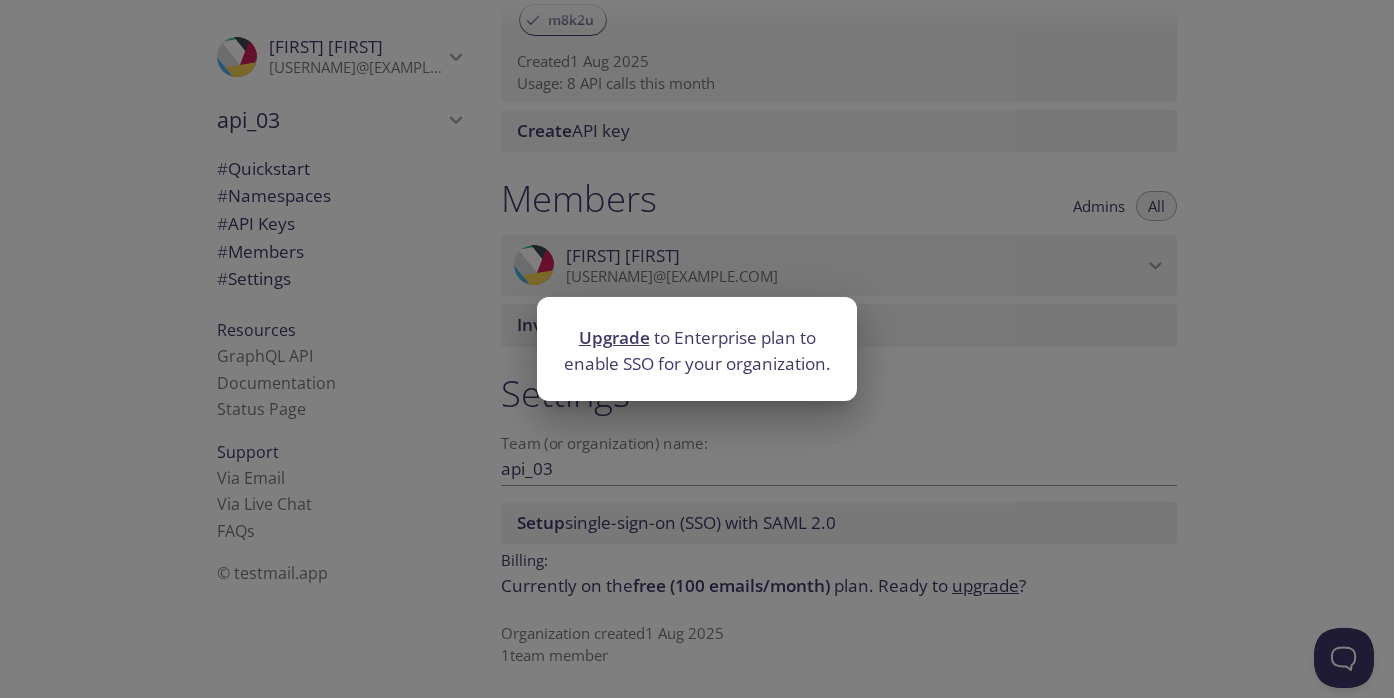 click on "Upgrade   to Enterprise plan to enable SSO for your organization." at bounding box center (697, 349) 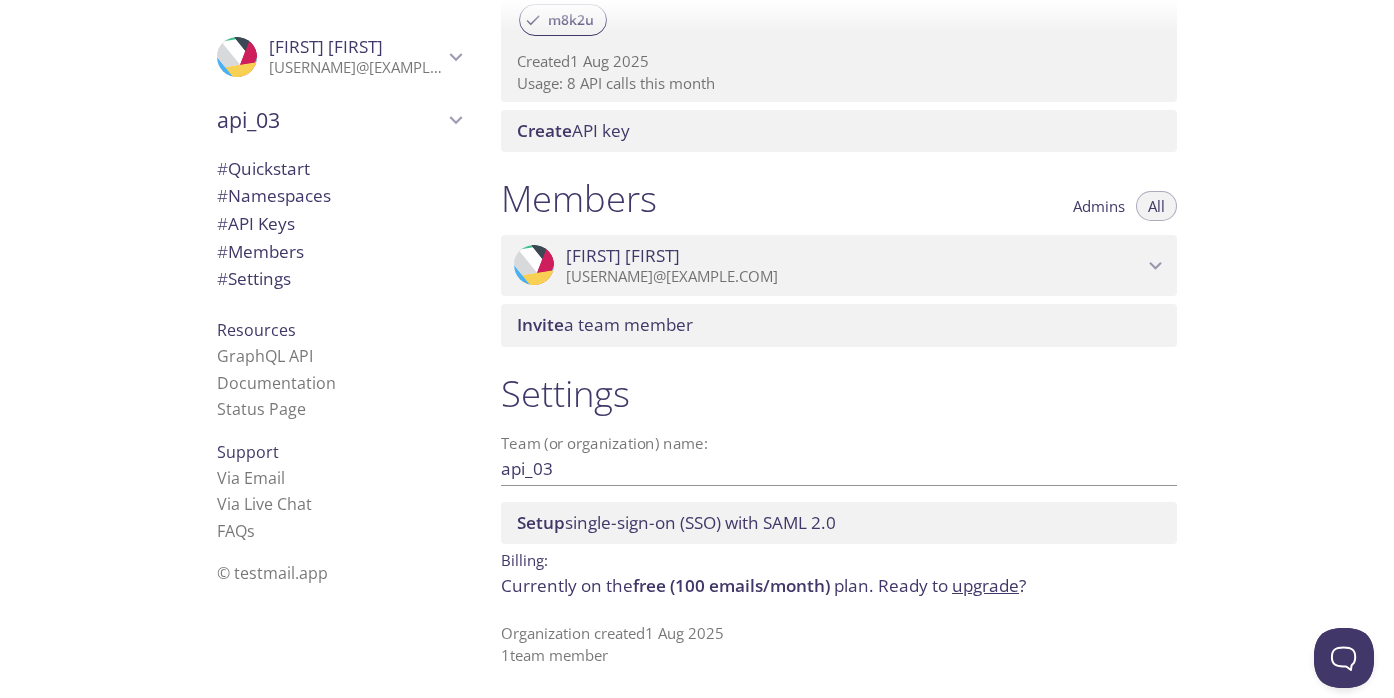 click 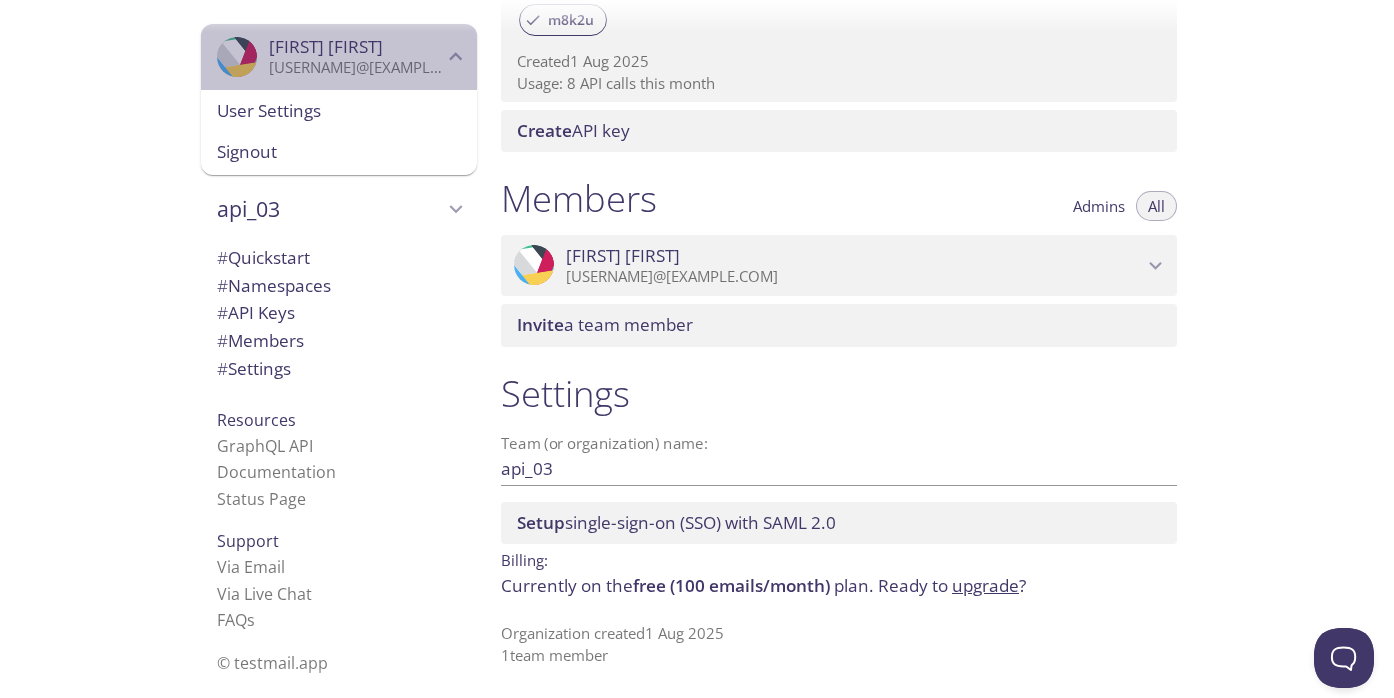 click 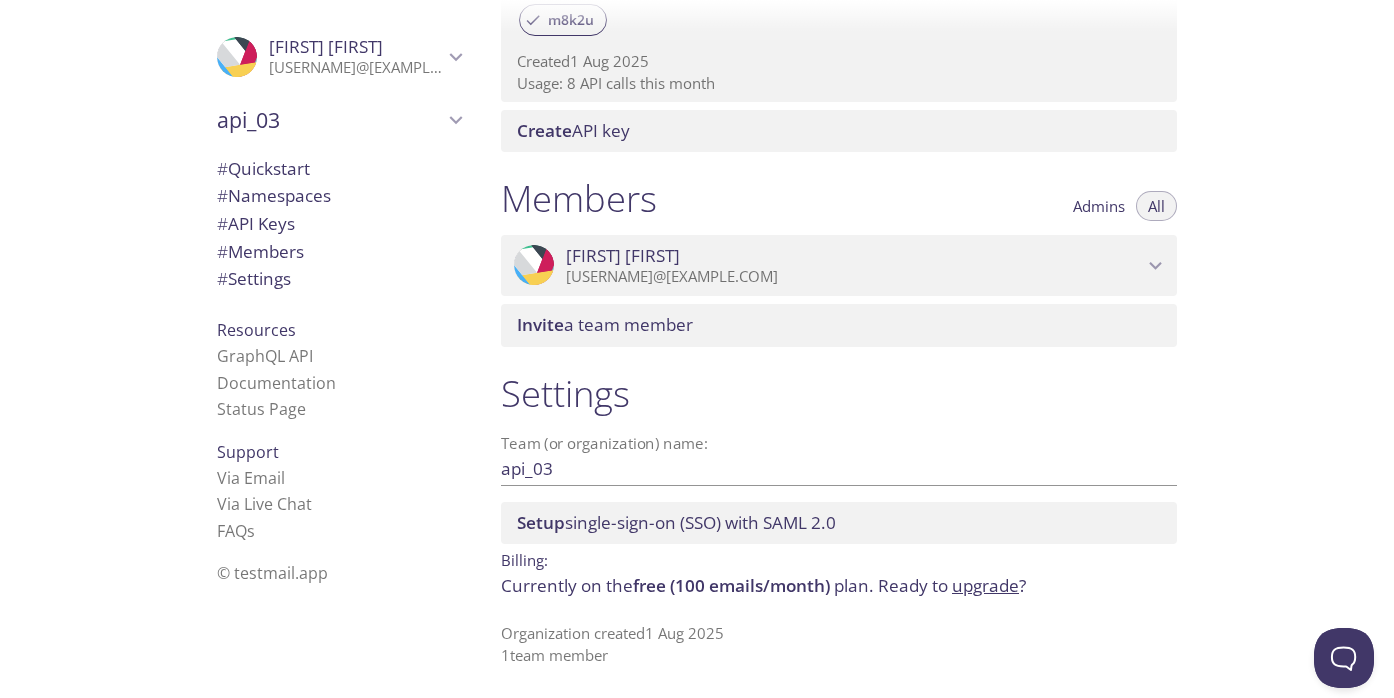 click 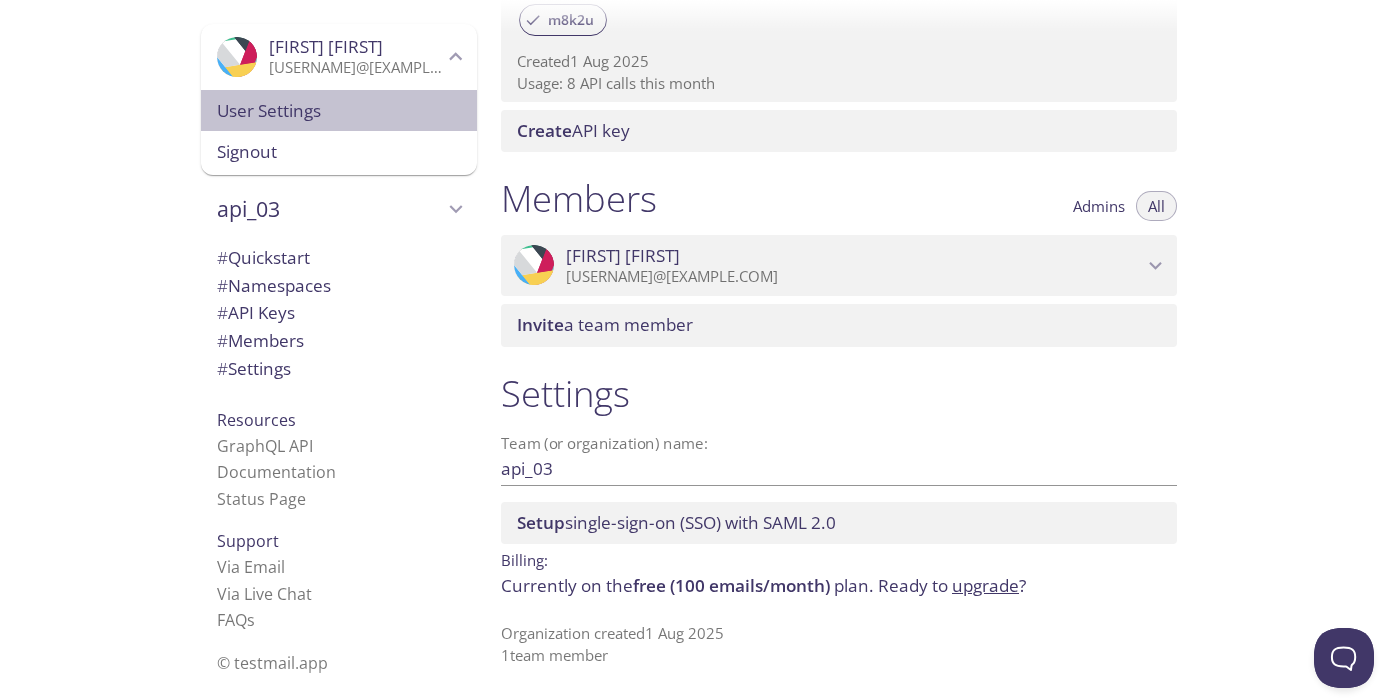 click on "User Settings" at bounding box center (339, 111) 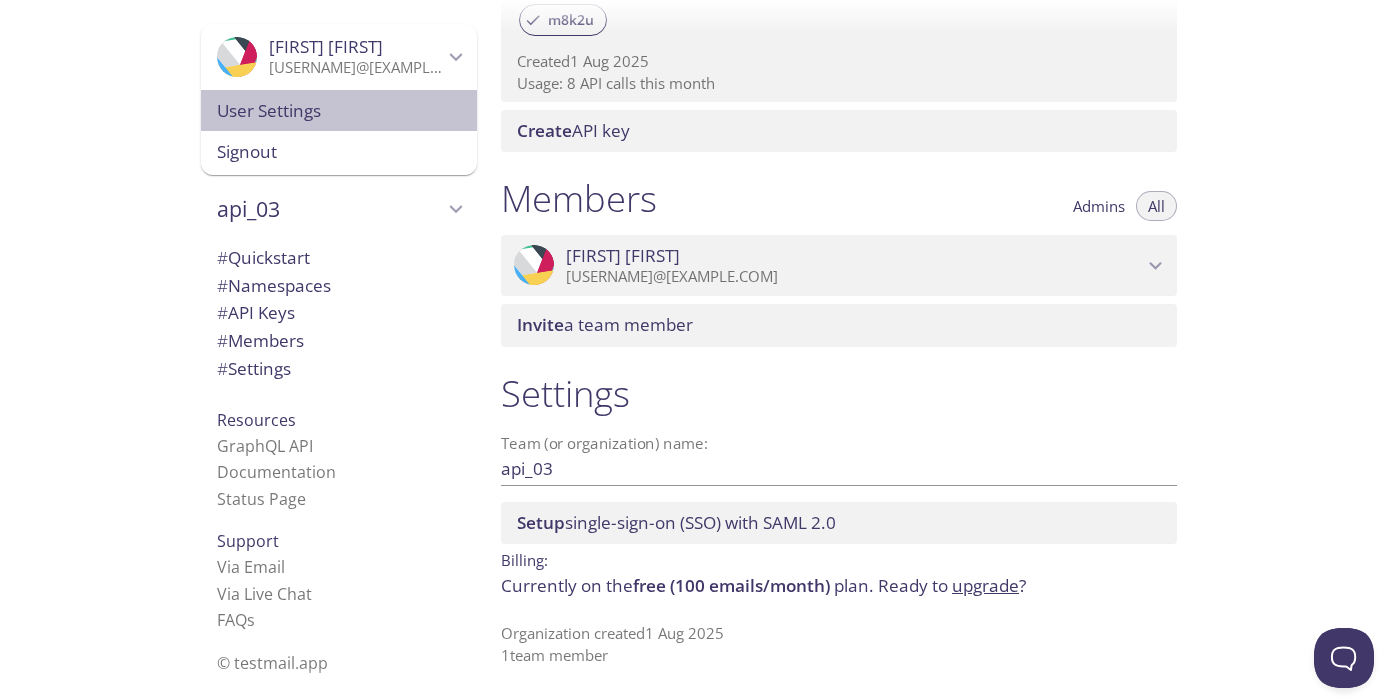 scroll, scrollTop: 0, scrollLeft: 0, axis: both 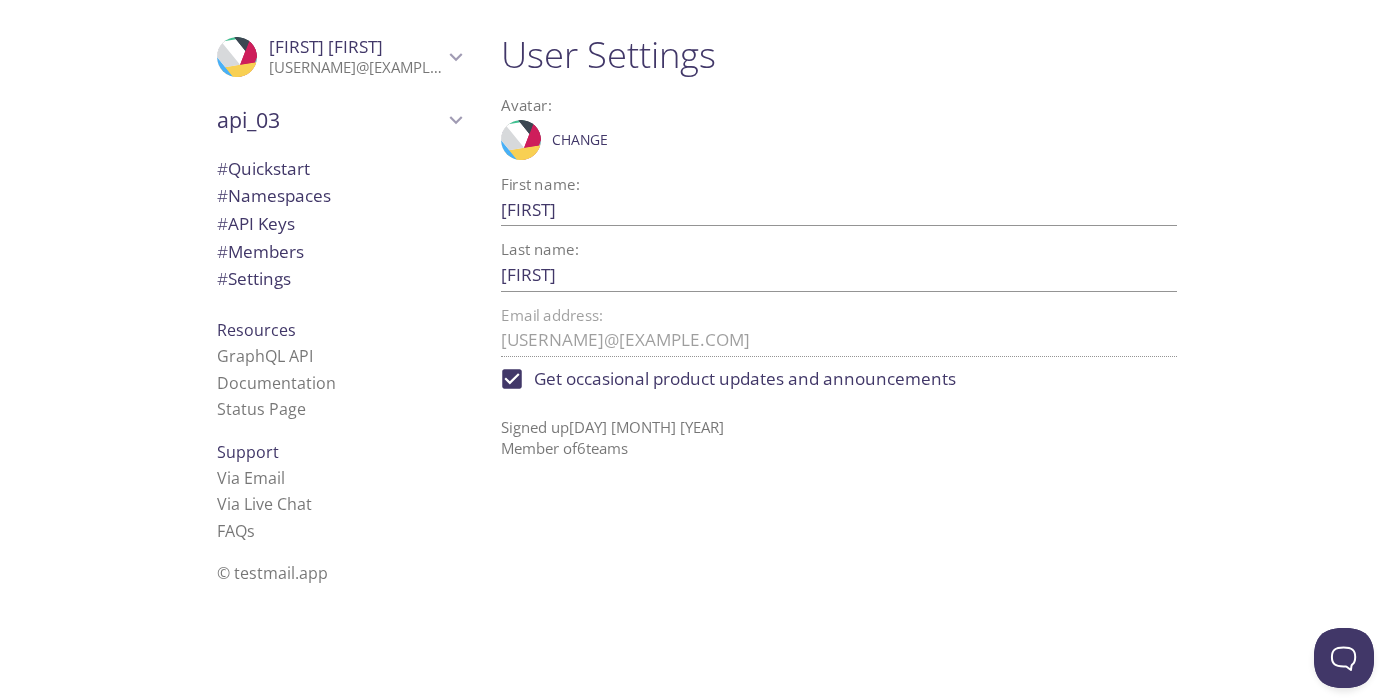 click 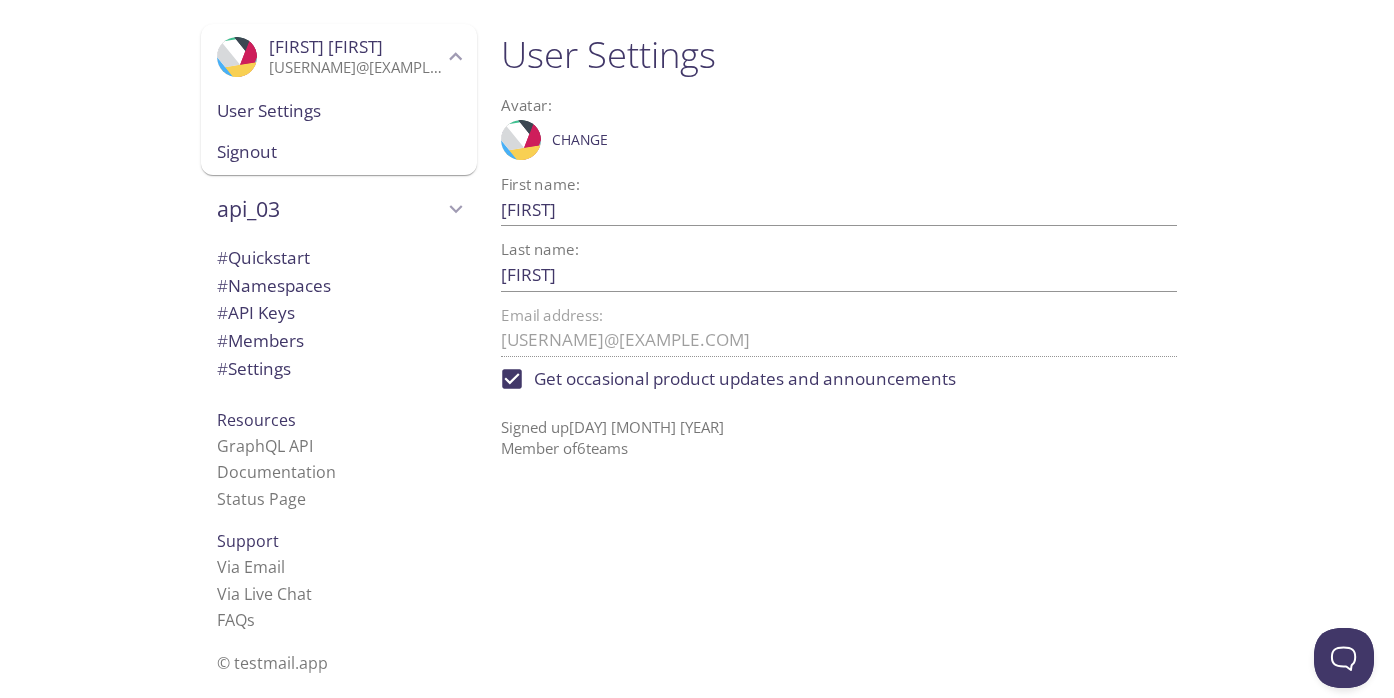 click on "#  Quickstart" at bounding box center [263, 257] 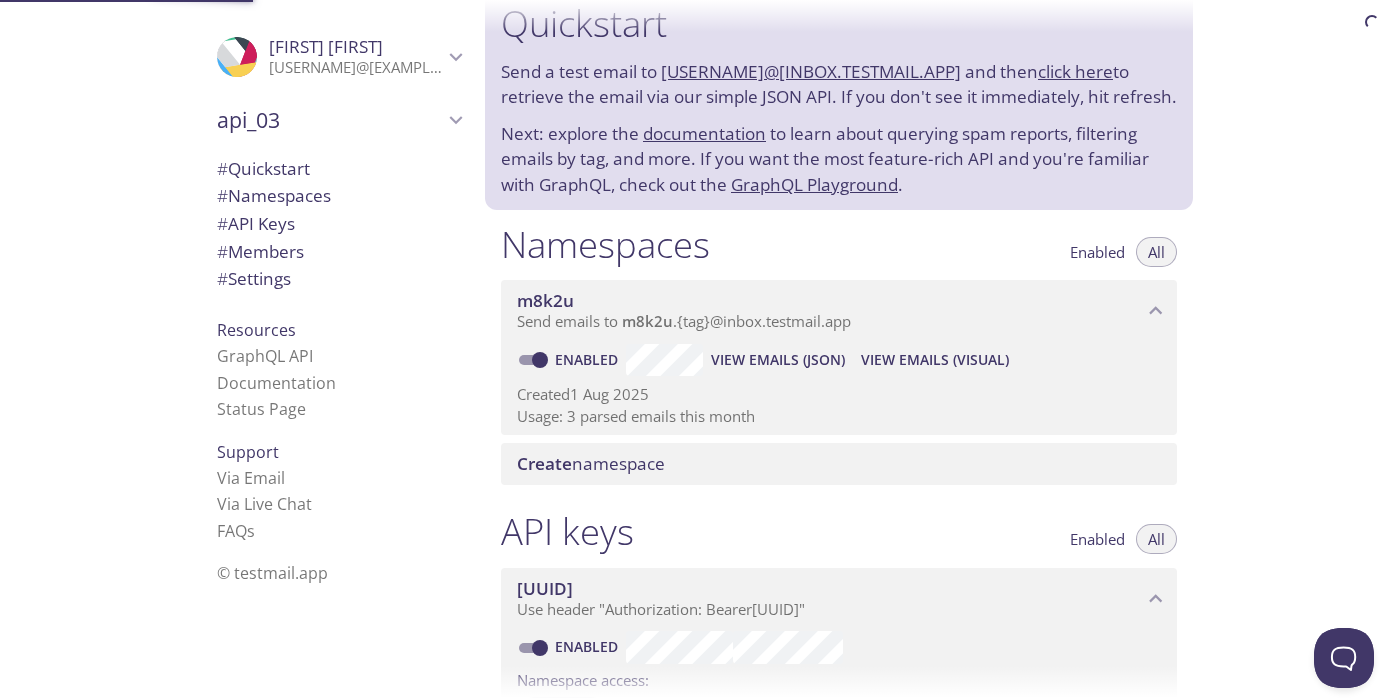scroll, scrollTop: 32, scrollLeft: 0, axis: vertical 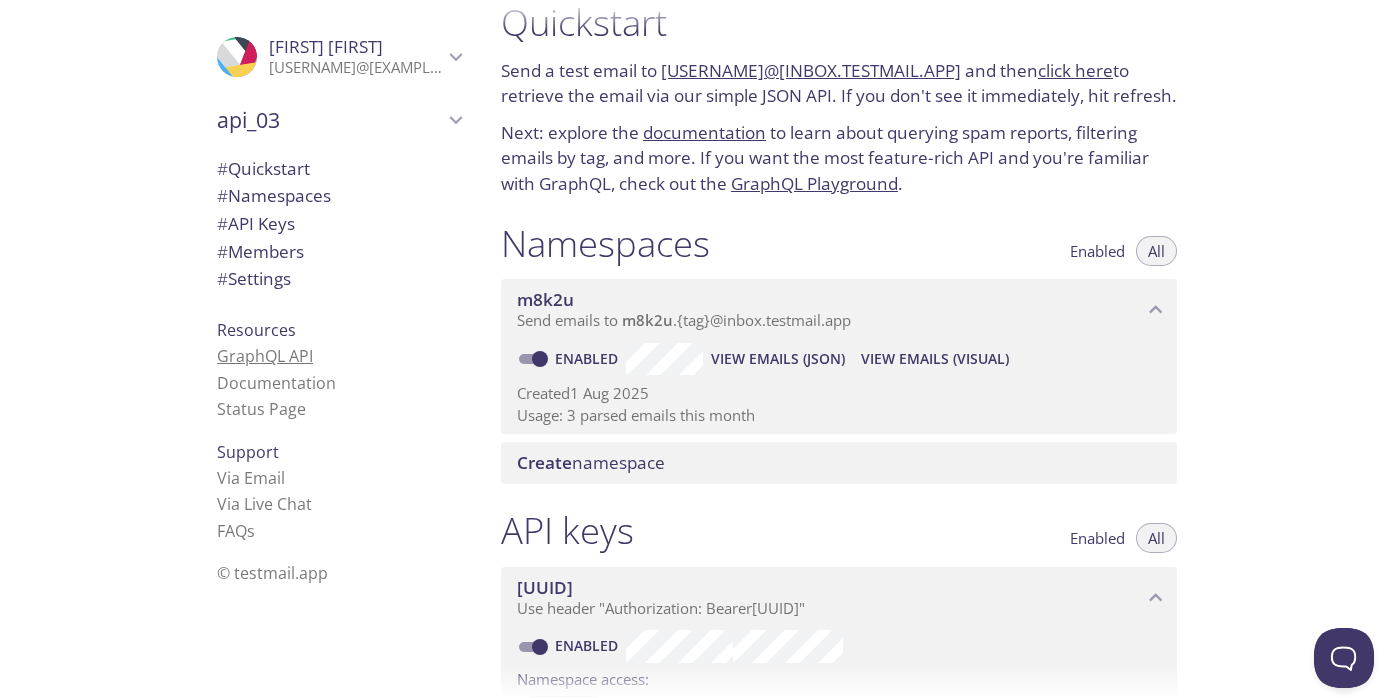 click on "GraphQL API" at bounding box center (265, 356) 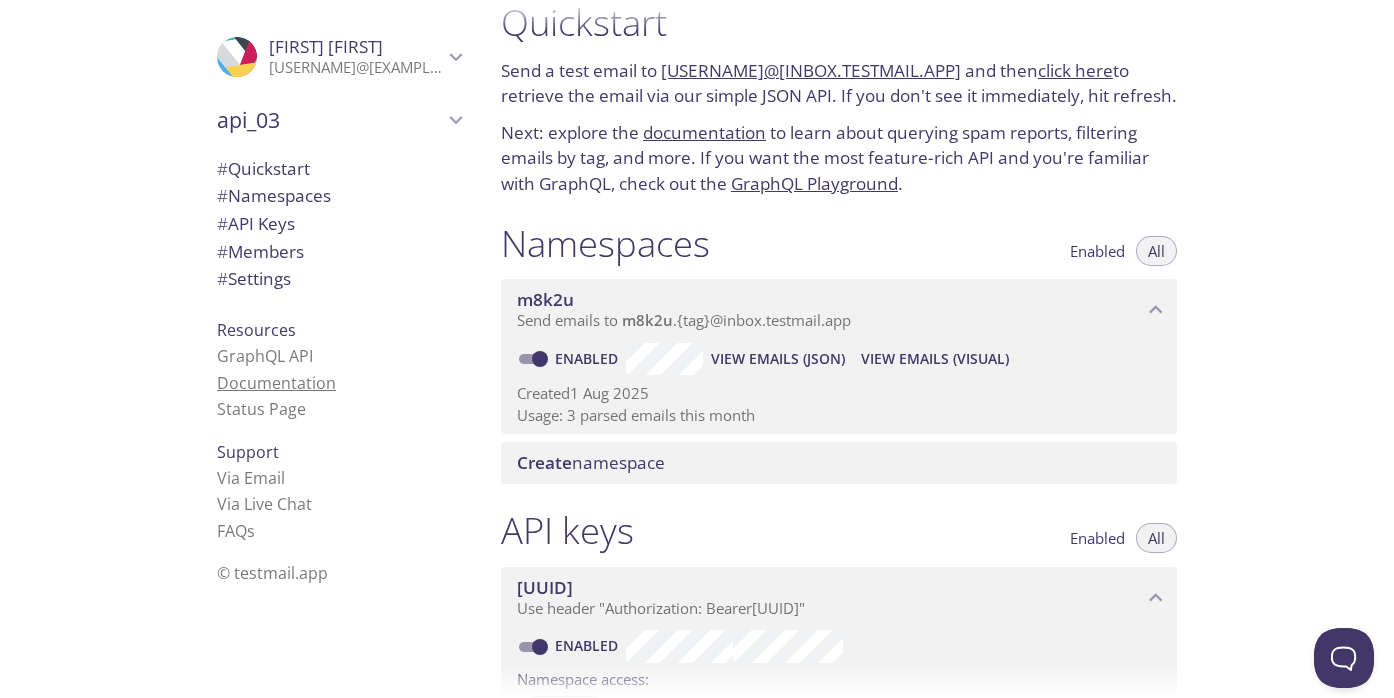 click on "Documentation" at bounding box center (276, 383) 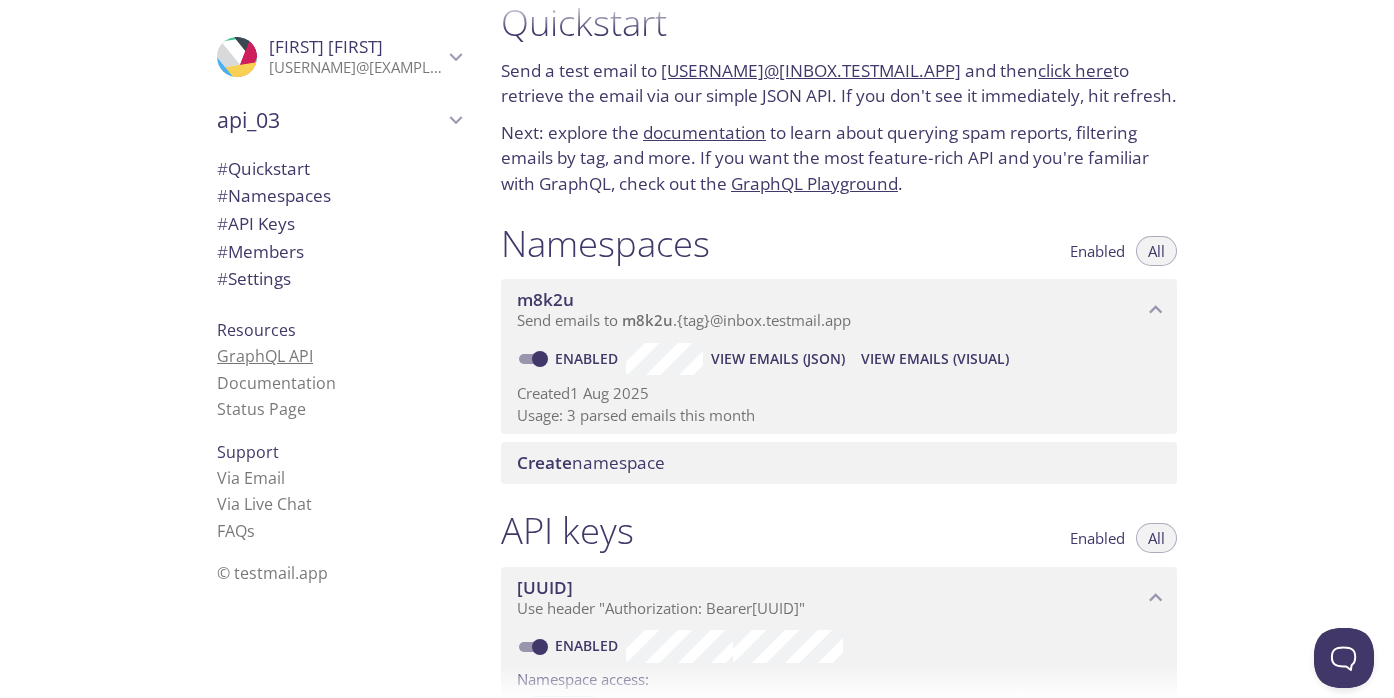 click on "GraphQL API" at bounding box center (265, 356) 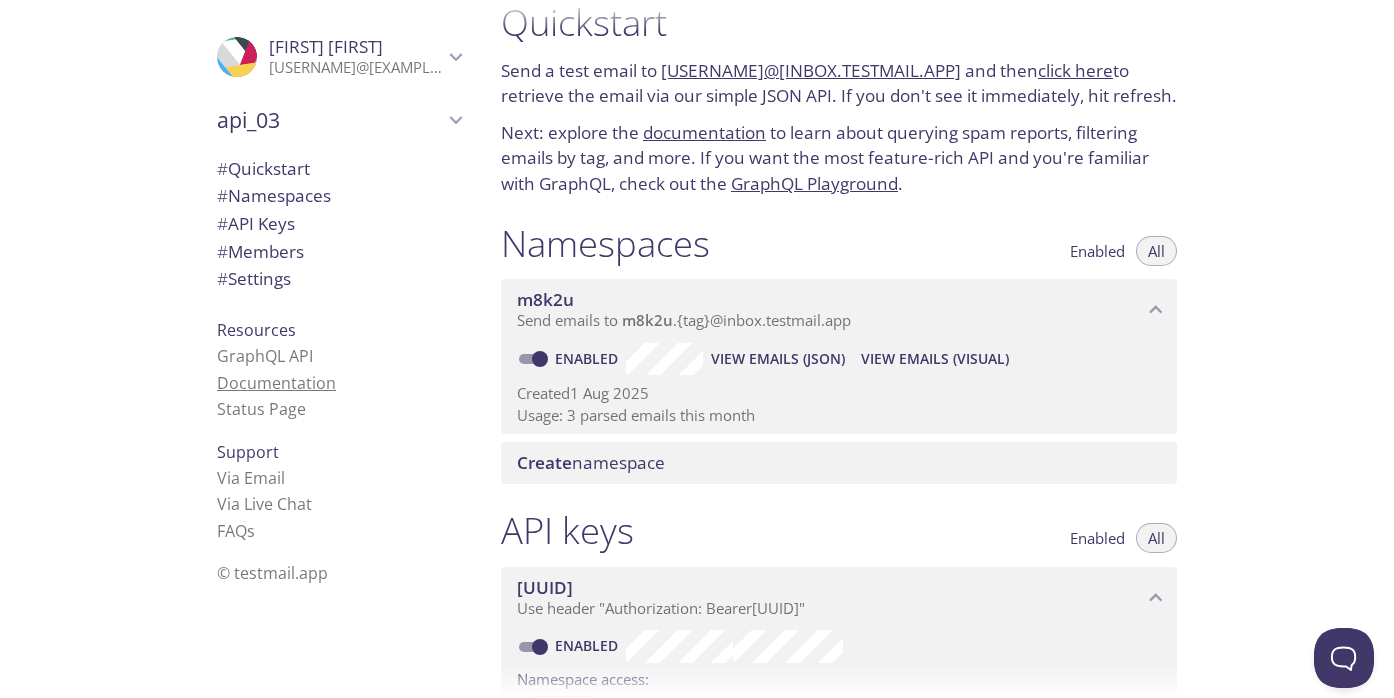 click on "Documentation" at bounding box center [276, 383] 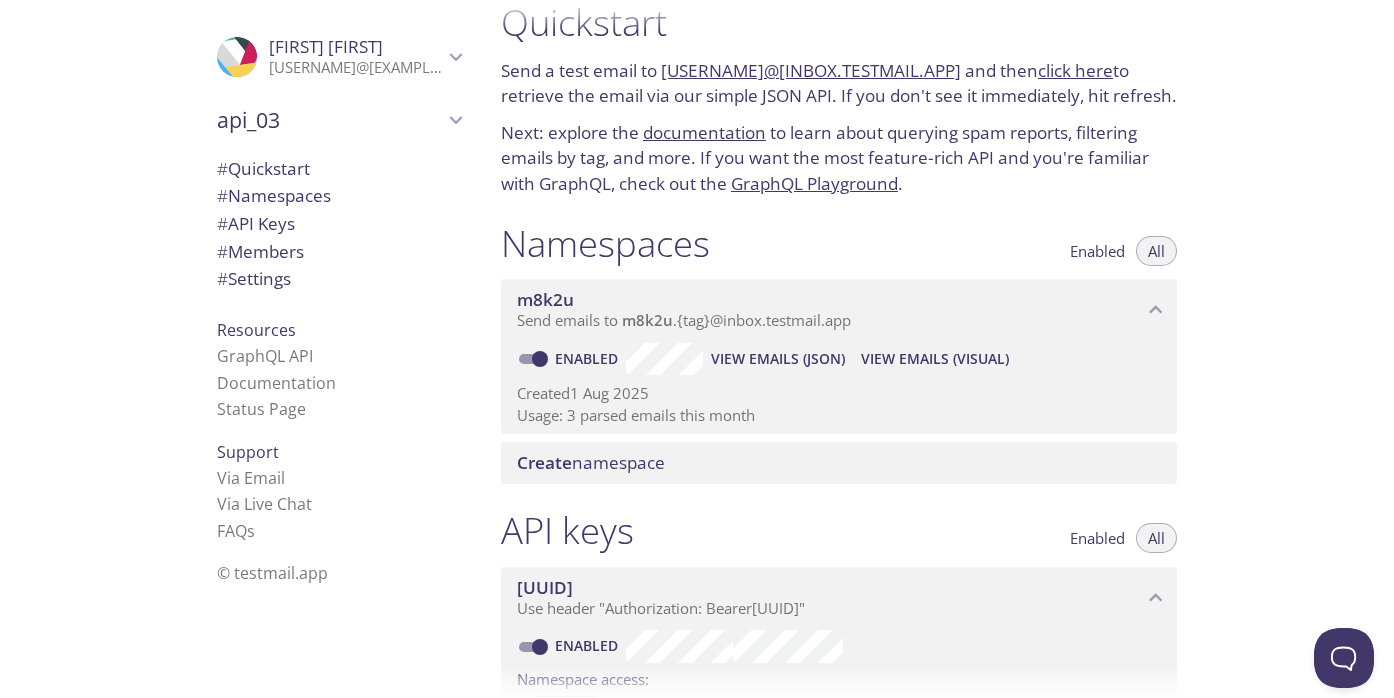 click on "[USERNAME]@[INBOX.TESTMAIL.APP]" at bounding box center [811, 70] 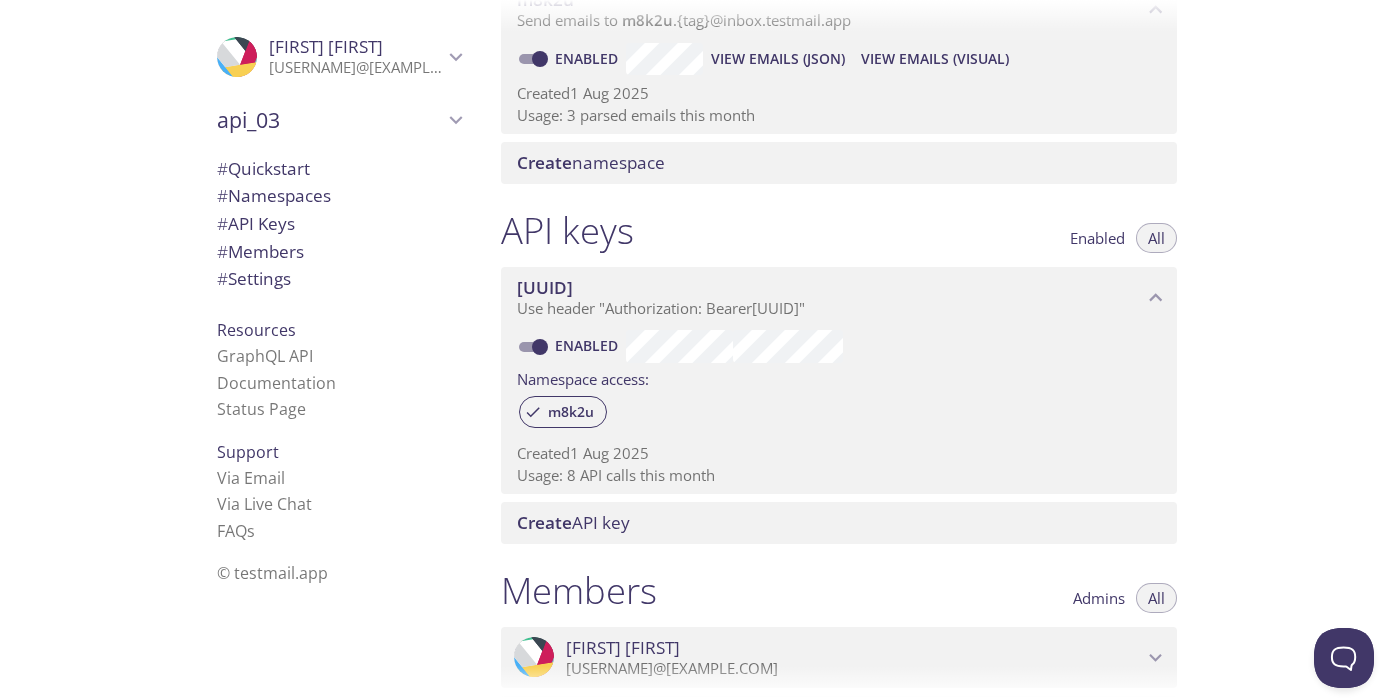 scroll, scrollTop: 334, scrollLeft: 0, axis: vertical 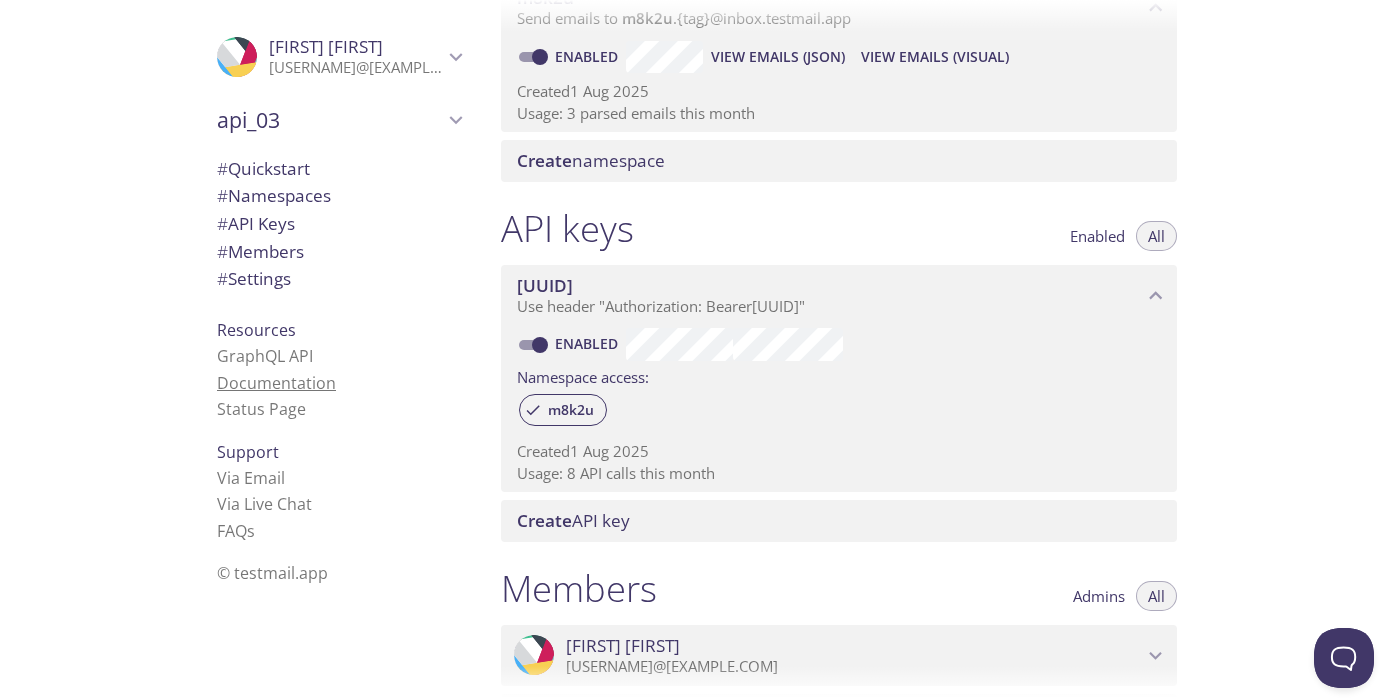 click on "Documentation" at bounding box center (276, 383) 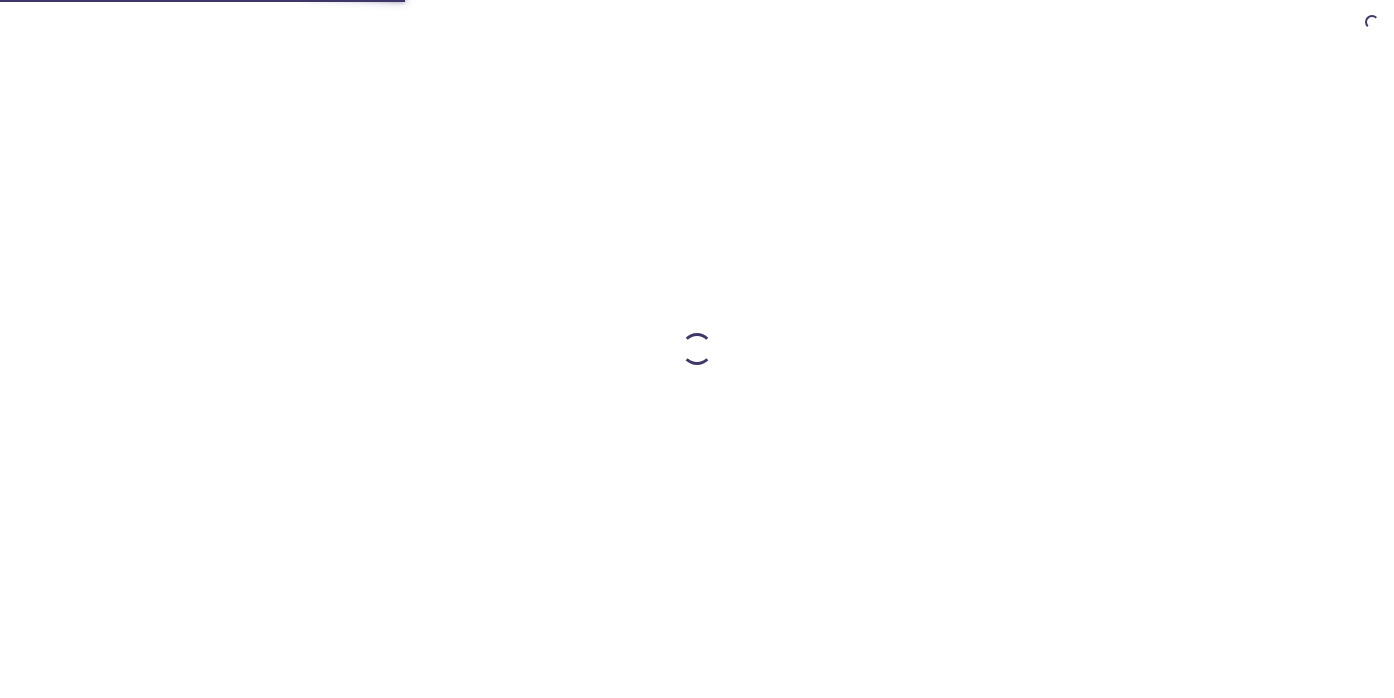 scroll, scrollTop: 0, scrollLeft: 0, axis: both 